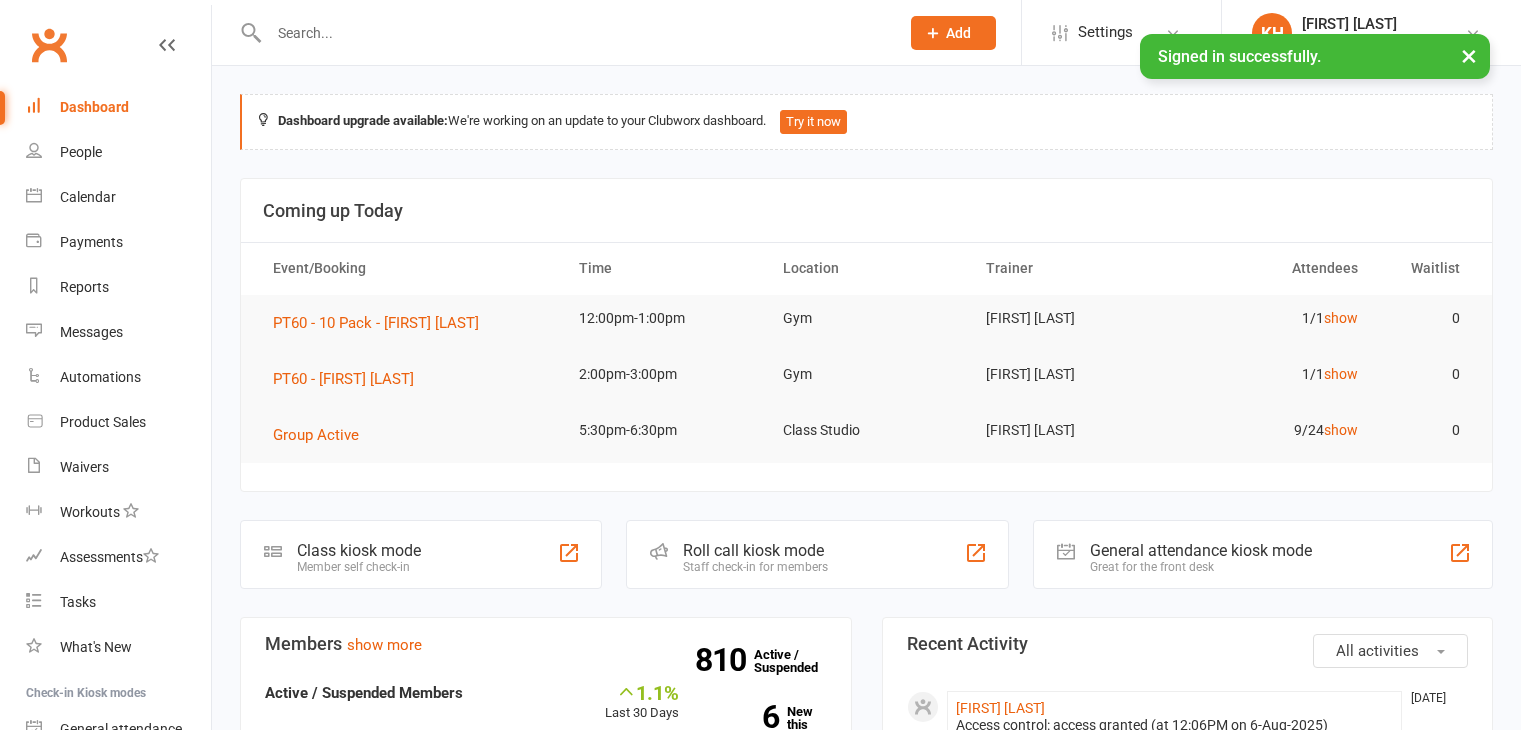 scroll, scrollTop: 0, scrollLeft: 0, axis: both 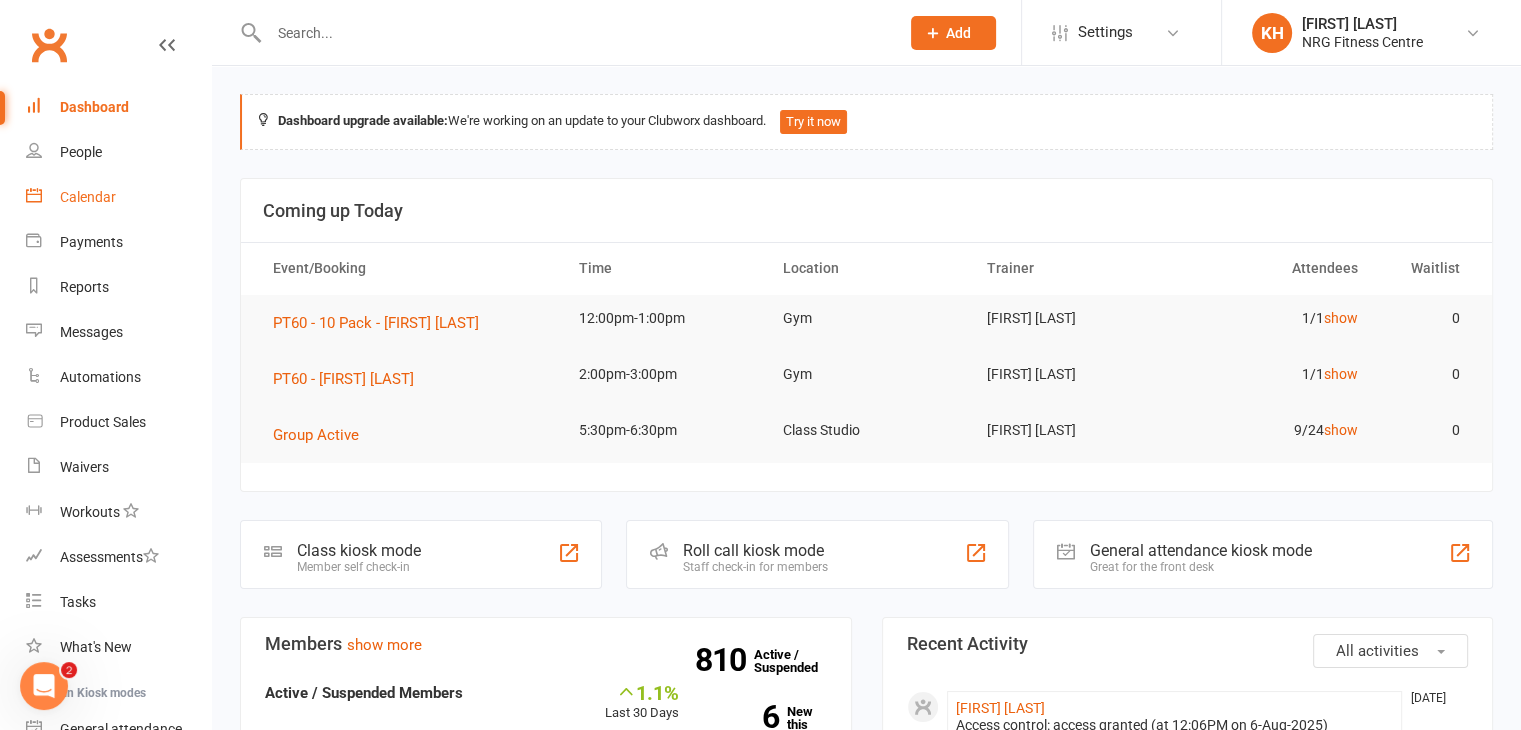 click on "Calendar" at bounding box center (88, 197) 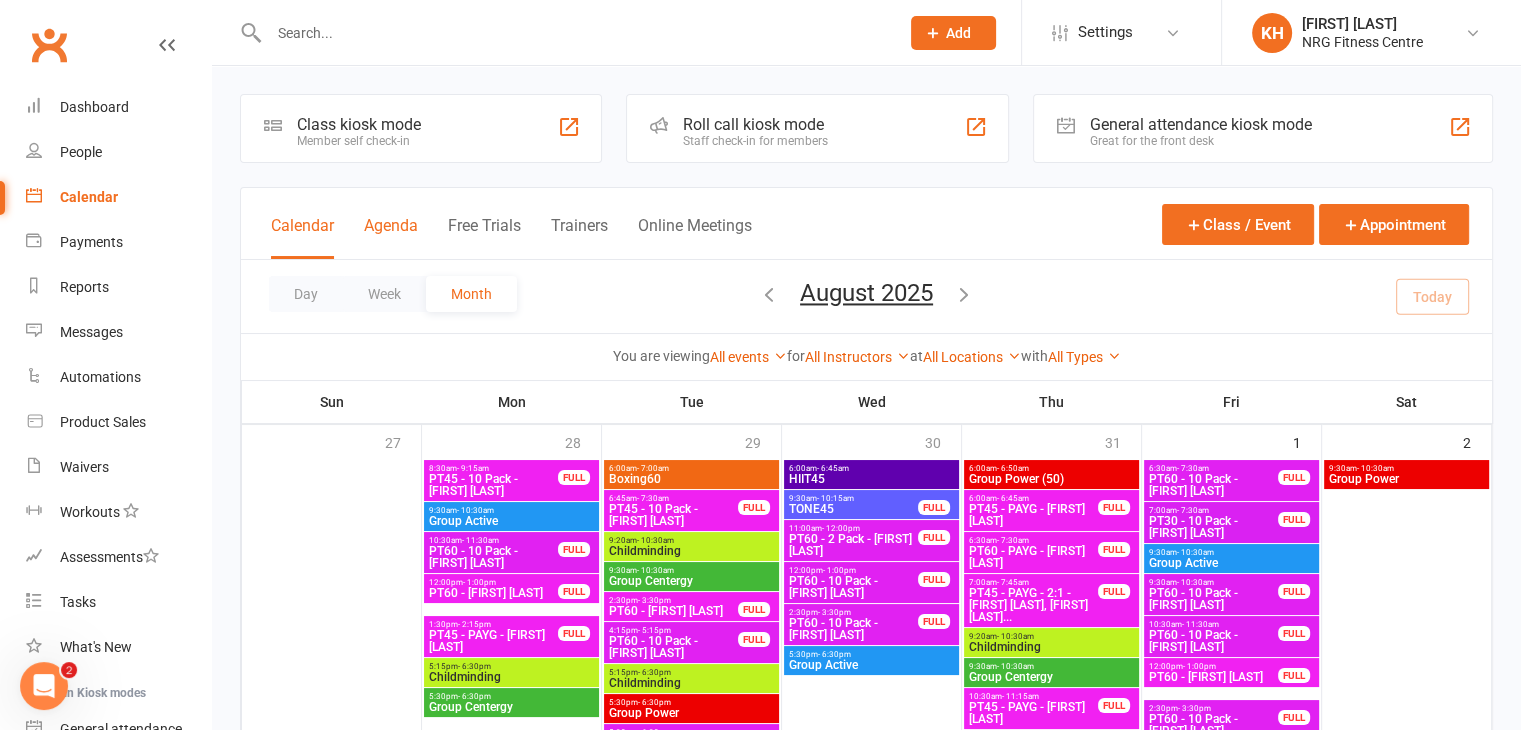 click on "Agenda" at bounding box center (391, 237) 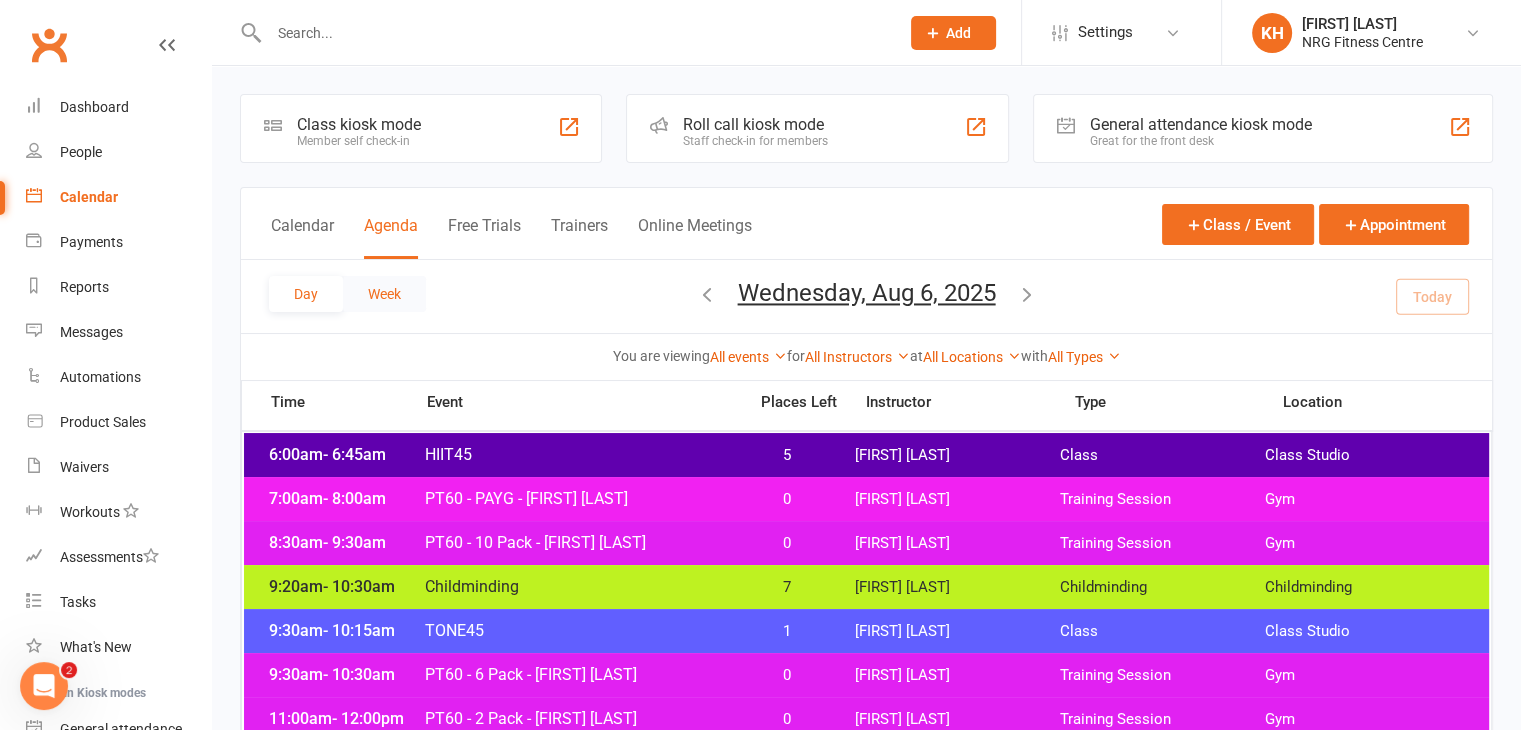 click on "Week" at bounding box center [384, 294] 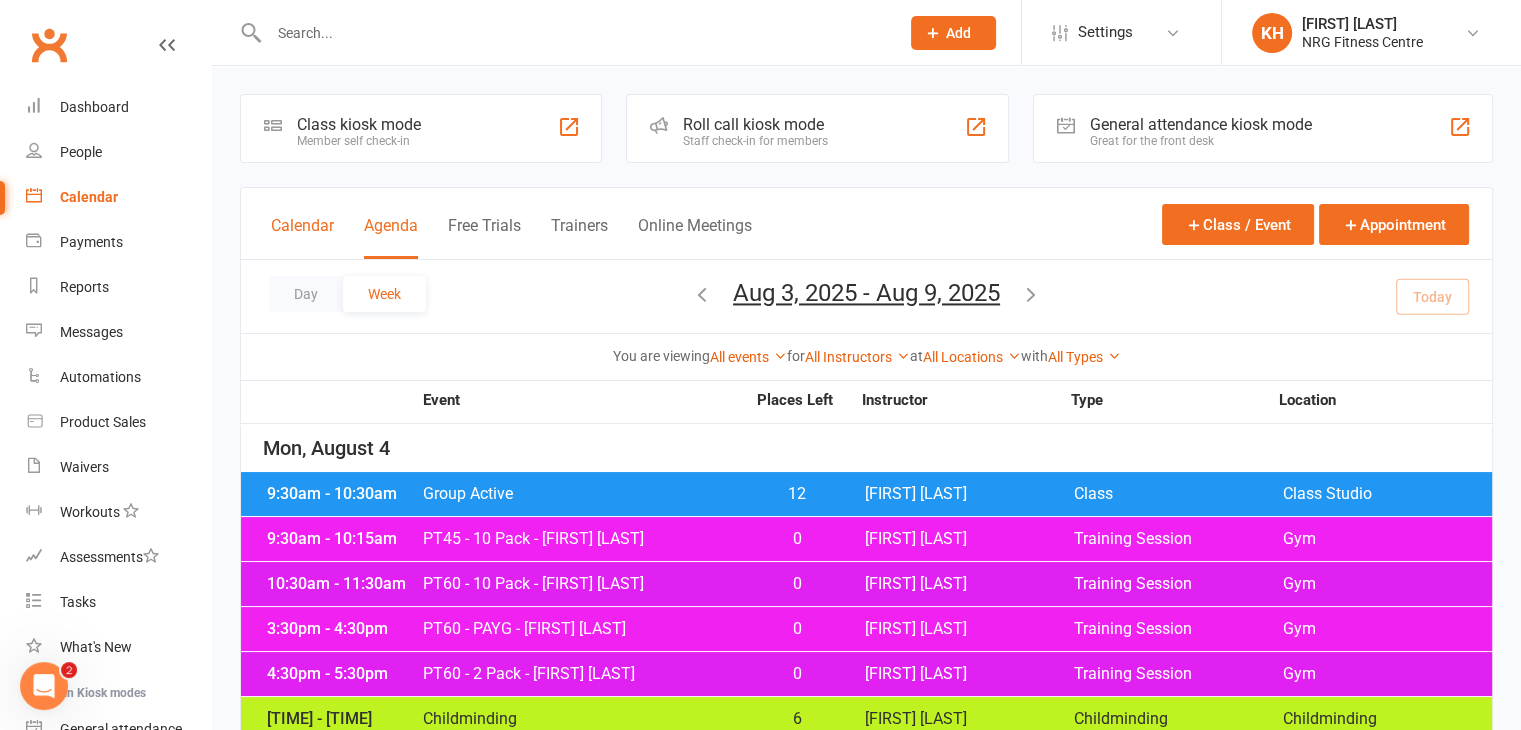 click on "Calendar" at bounding box center (302, 237) 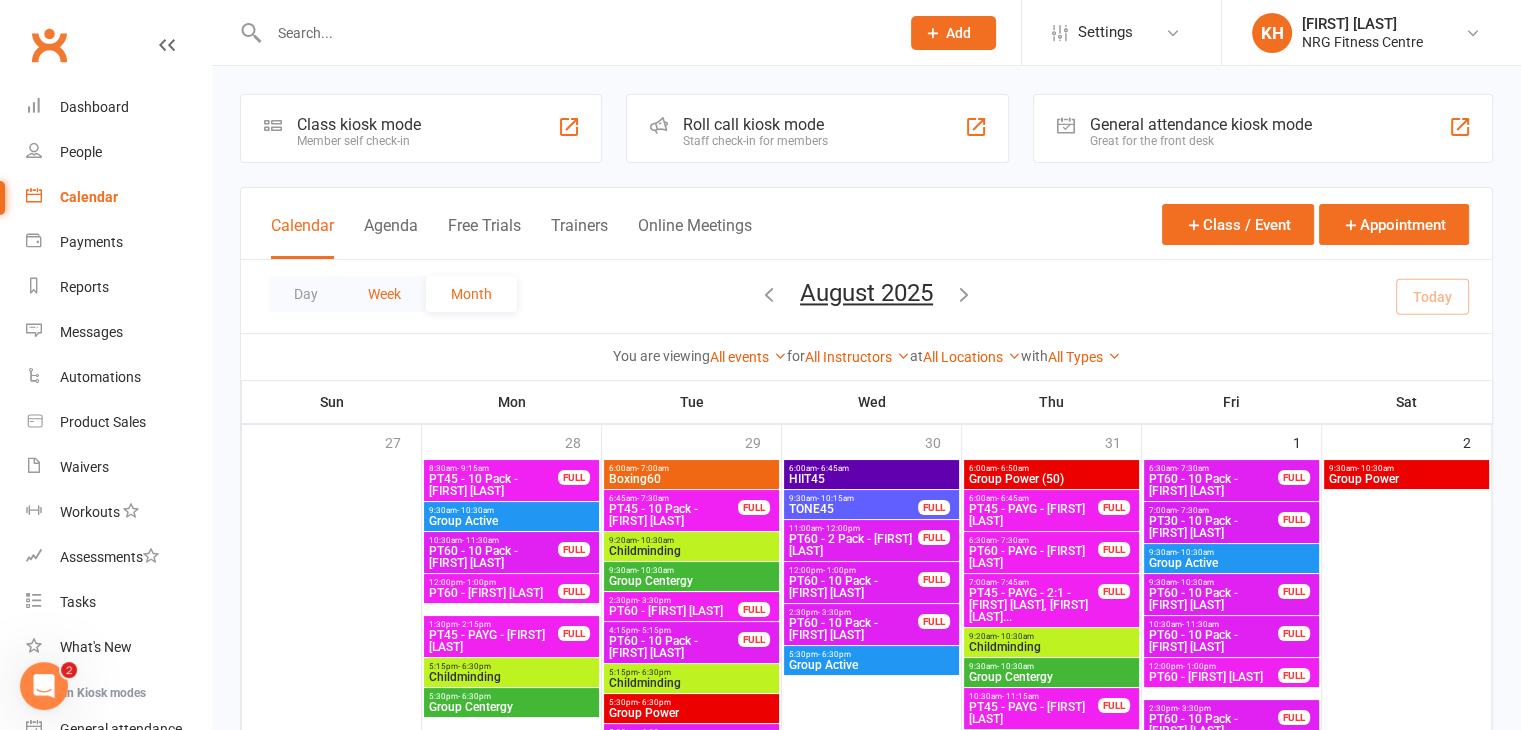 click on "Week" at bounding box center [384, 294] 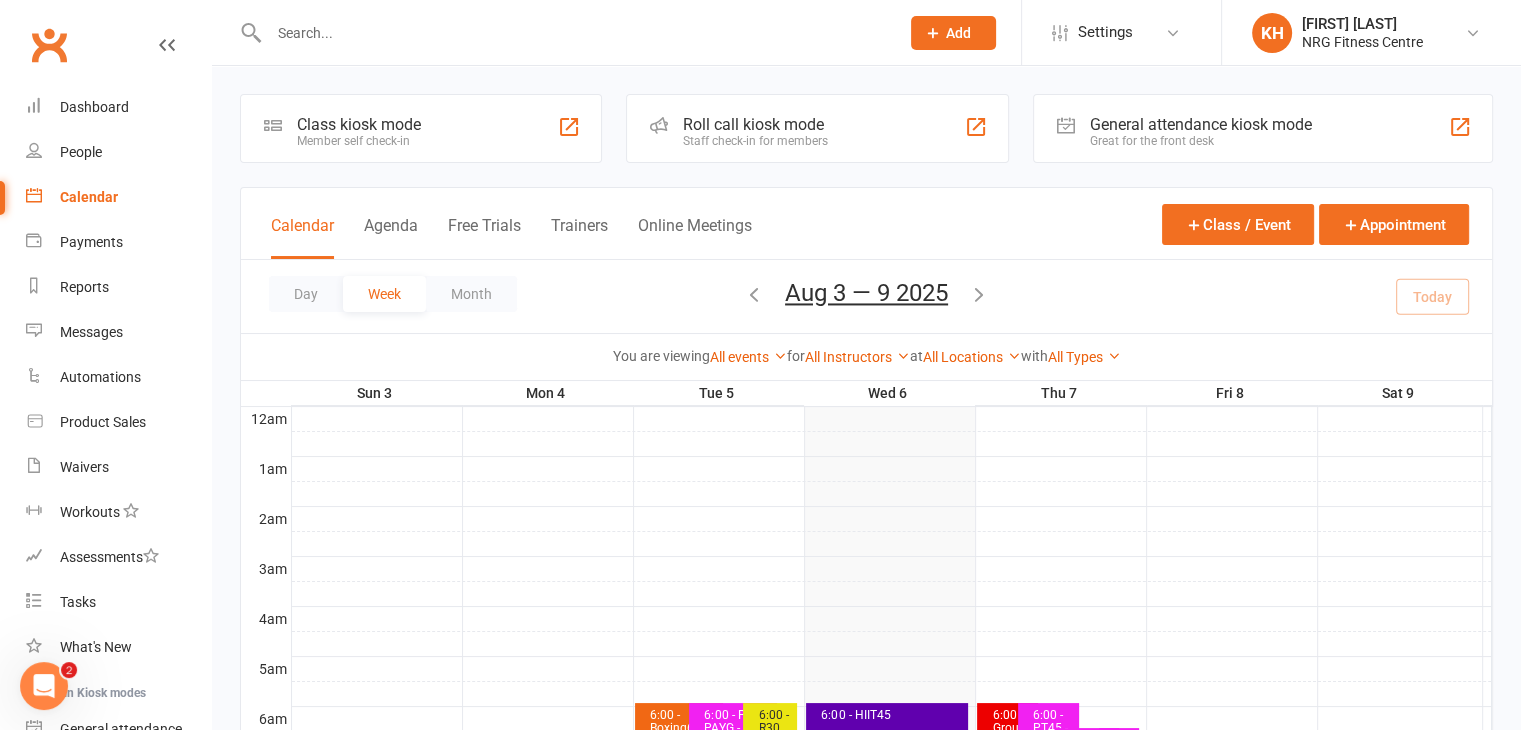 scroll, scrollTop: 0, scrollLeft: 0, axis: both 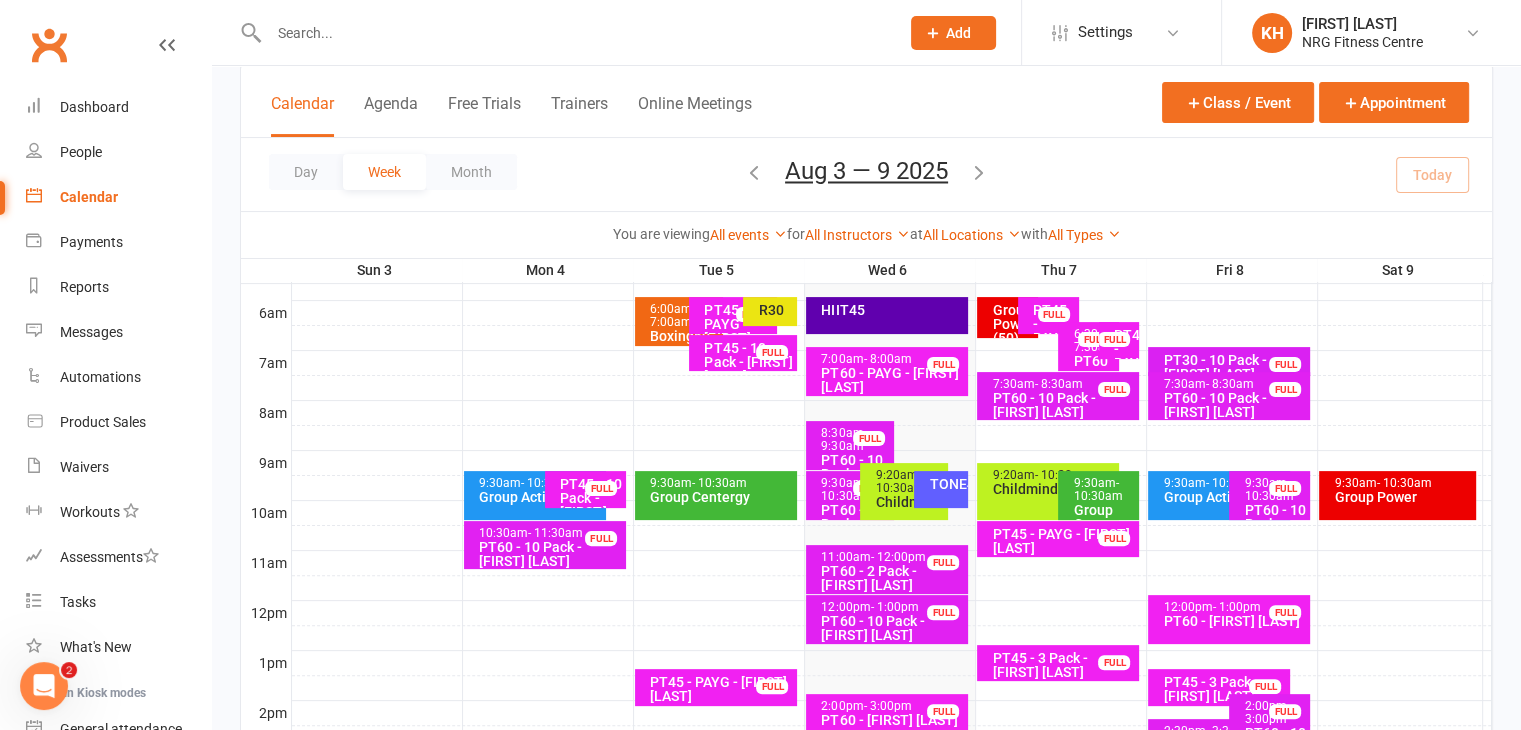 click on "TONE45" at bounding box center (941, 489) 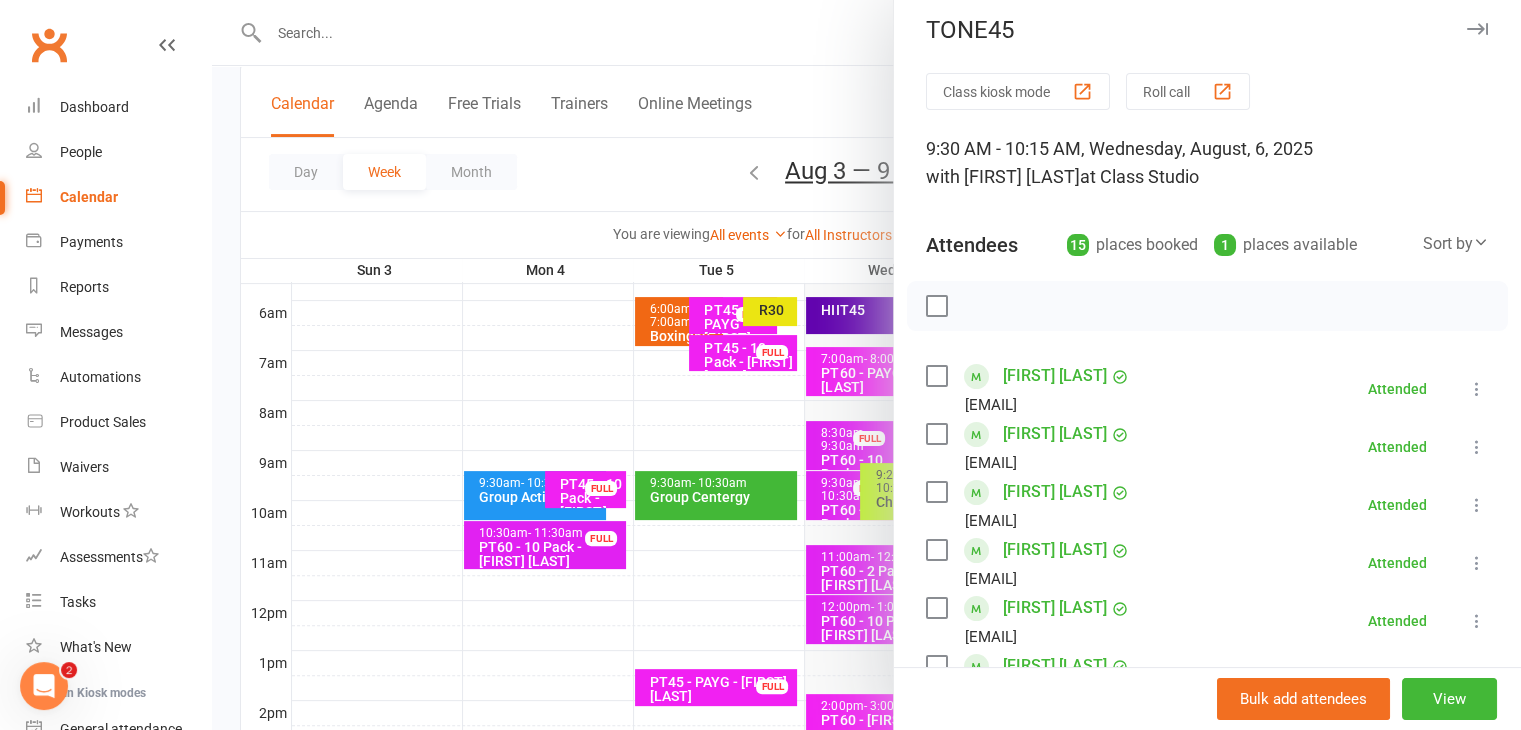 scroll, scrollTop: 0, scrollLeft: 0, axis: both 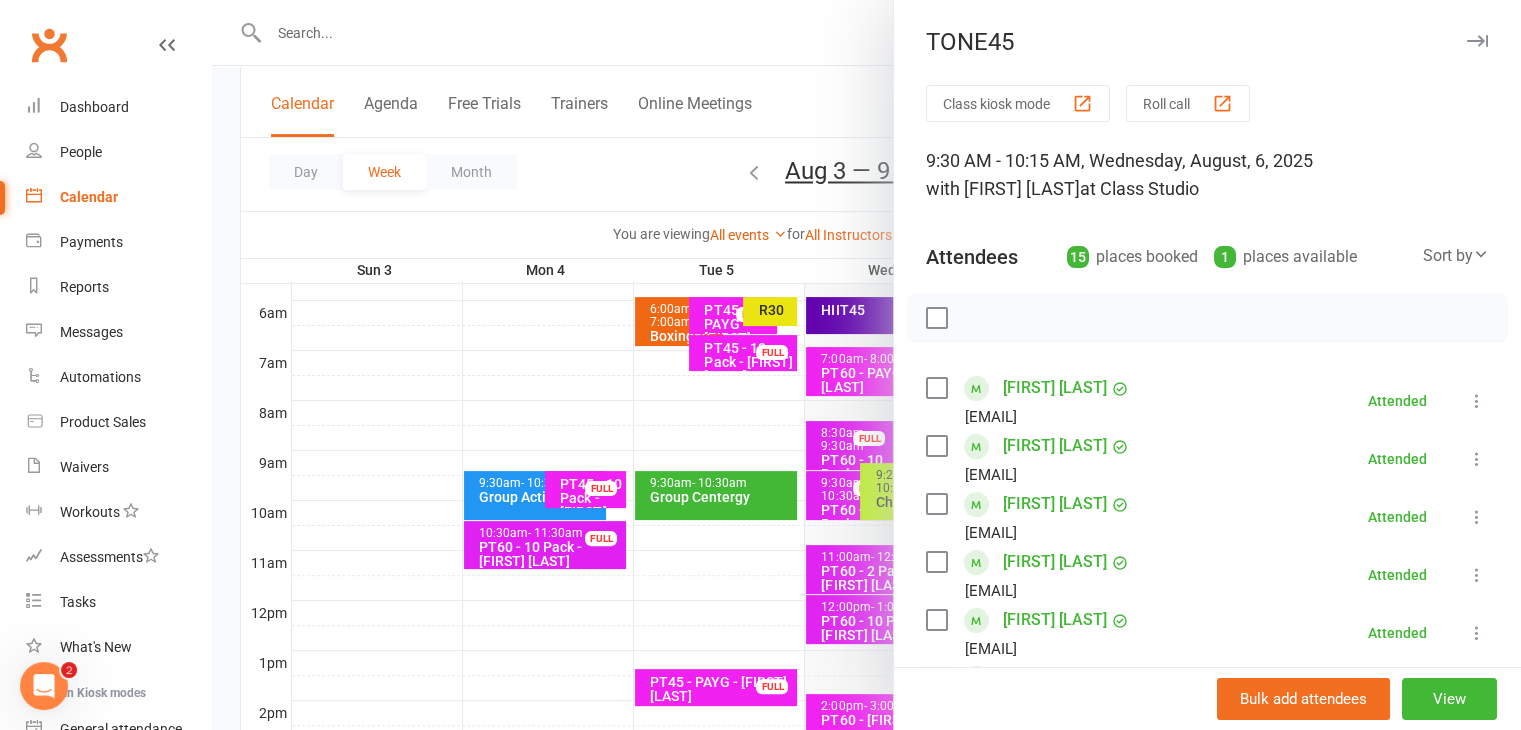 click at bounding box center [1477, 41] 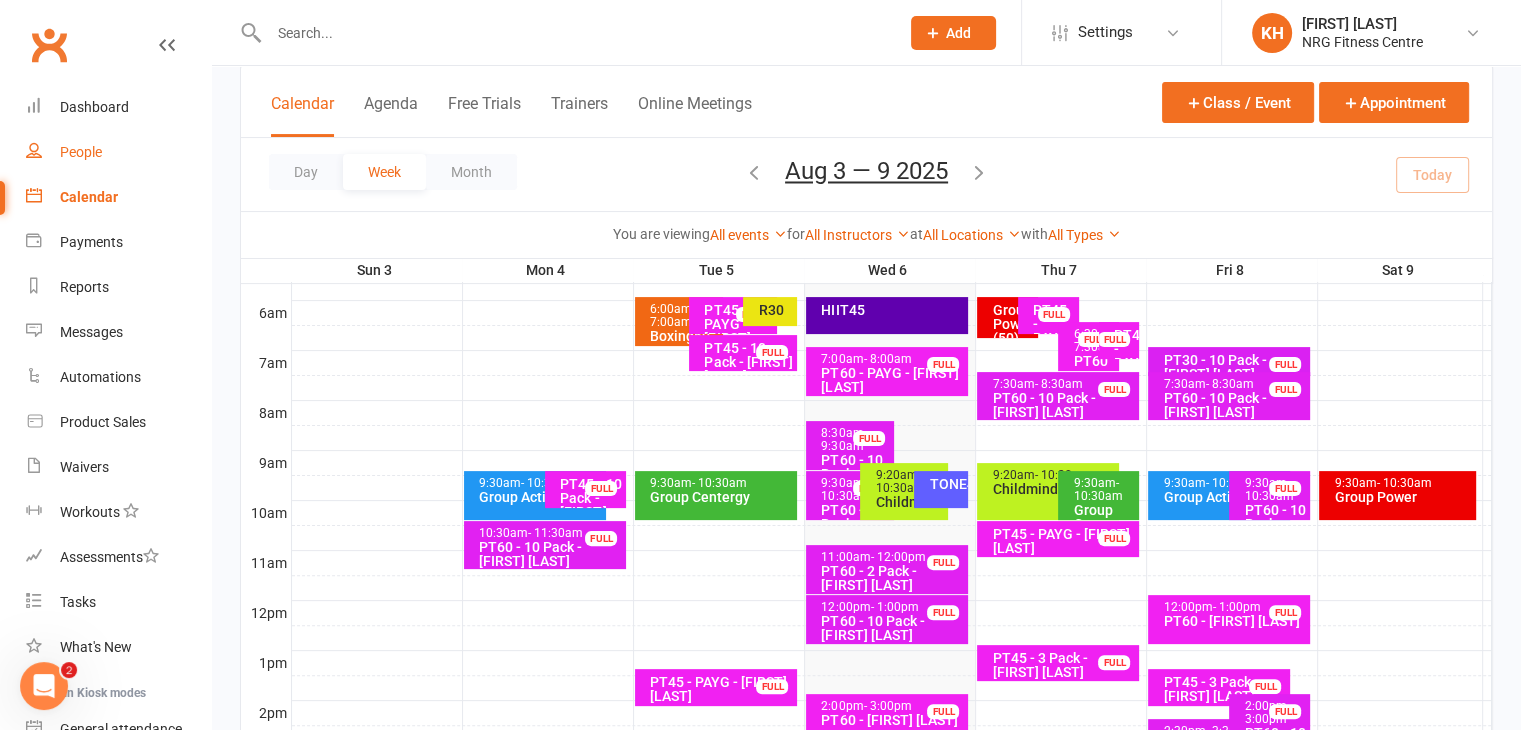click on "People" at bounding box center [81, 152] 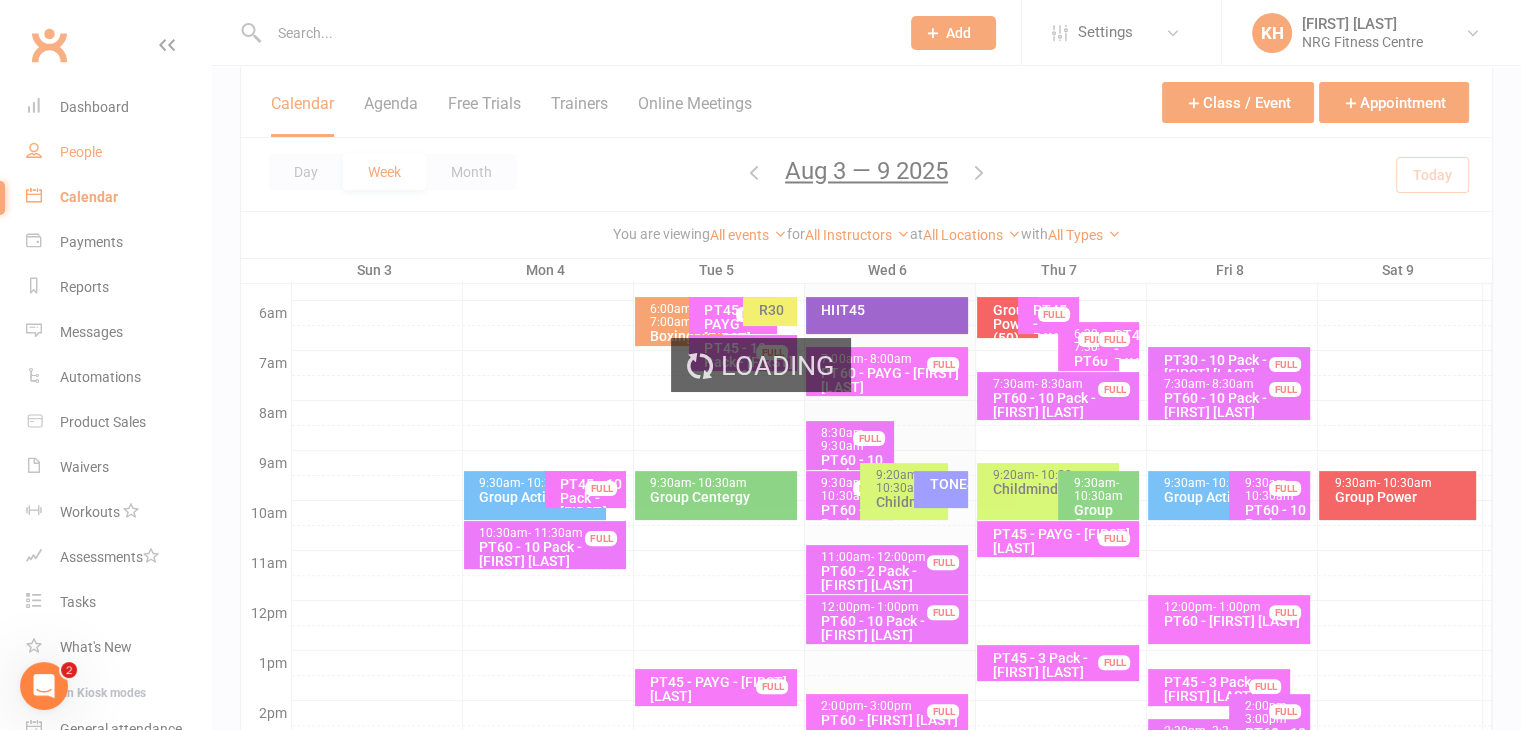 scroll, scrollTop: 0, scrollLeft: 0, axis: both 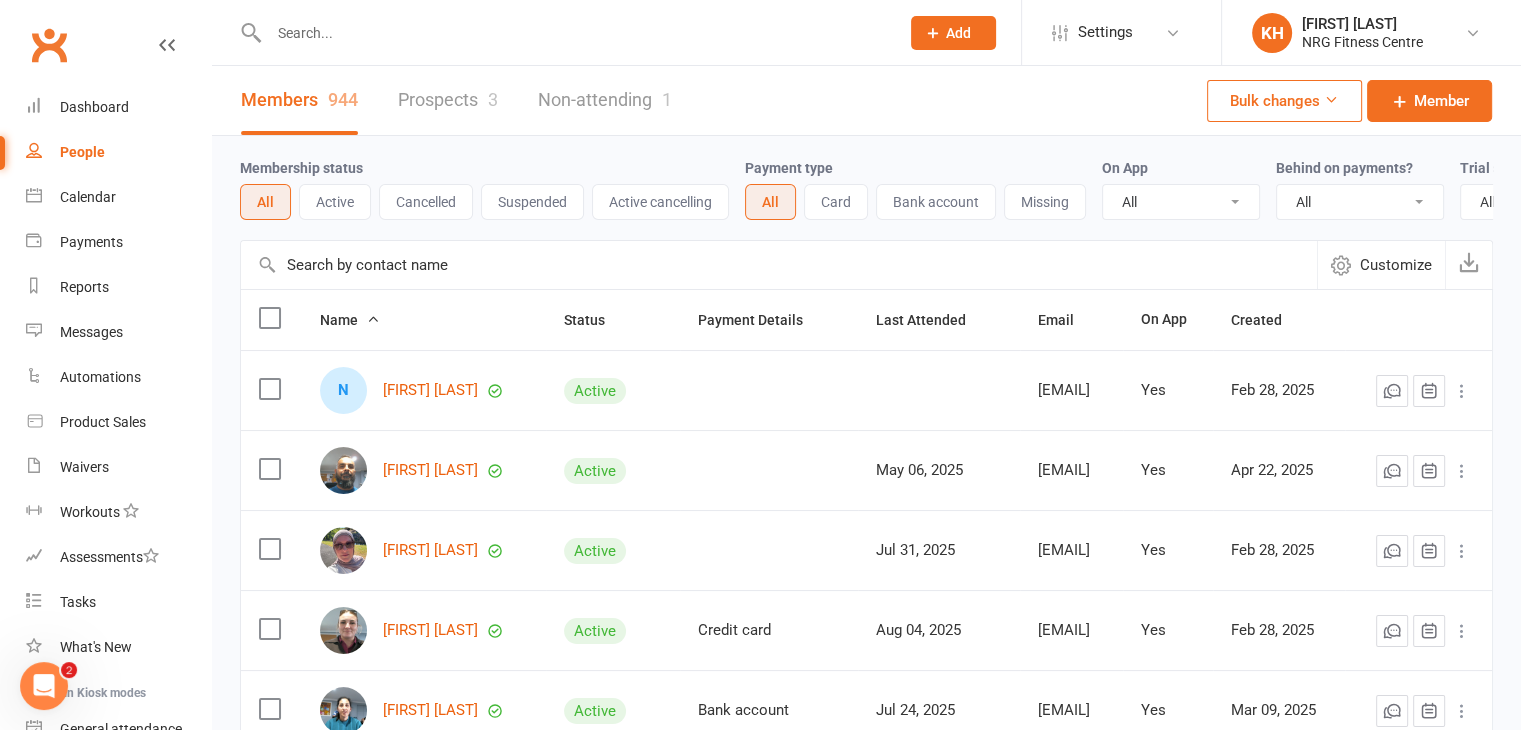 click at bounding box center [574, 33] 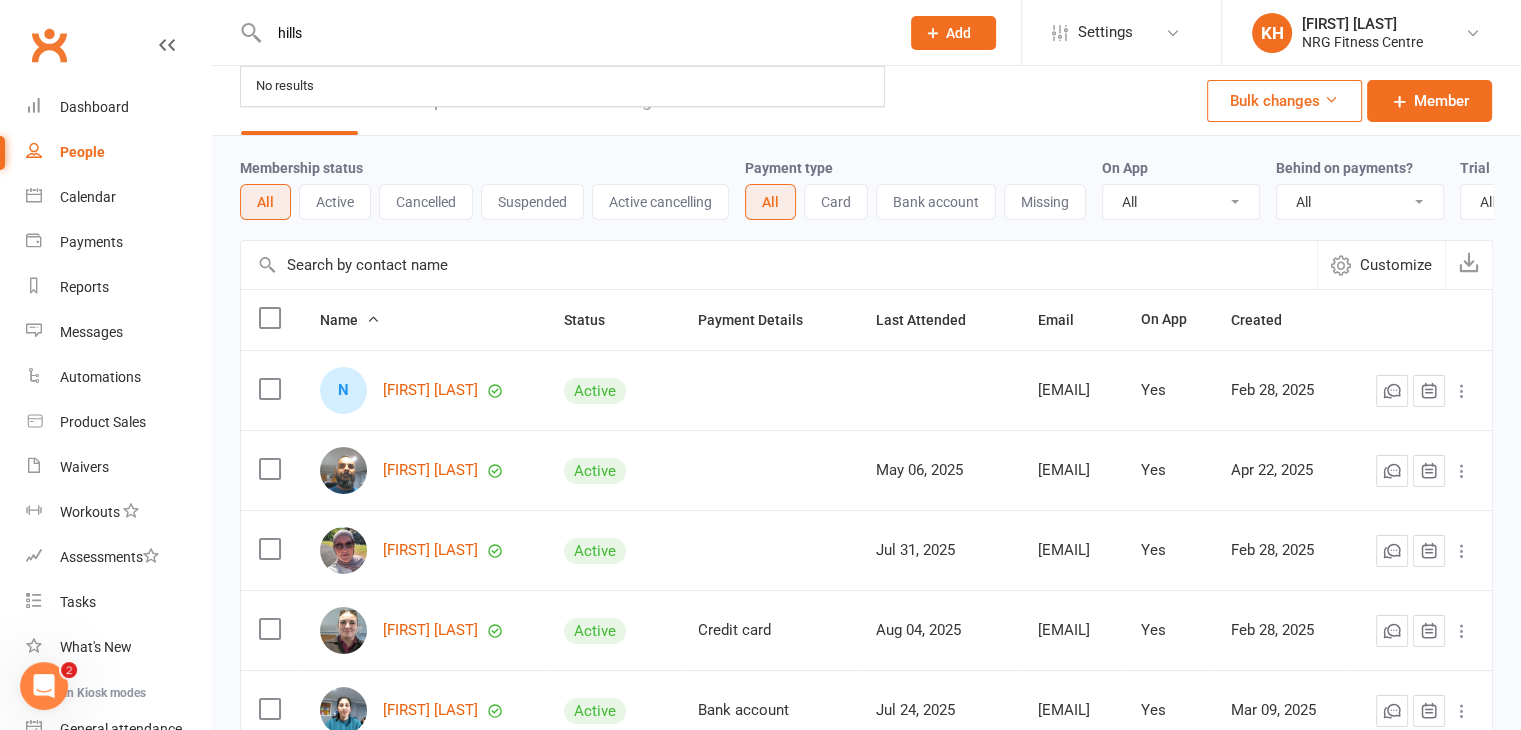 type on "hills" 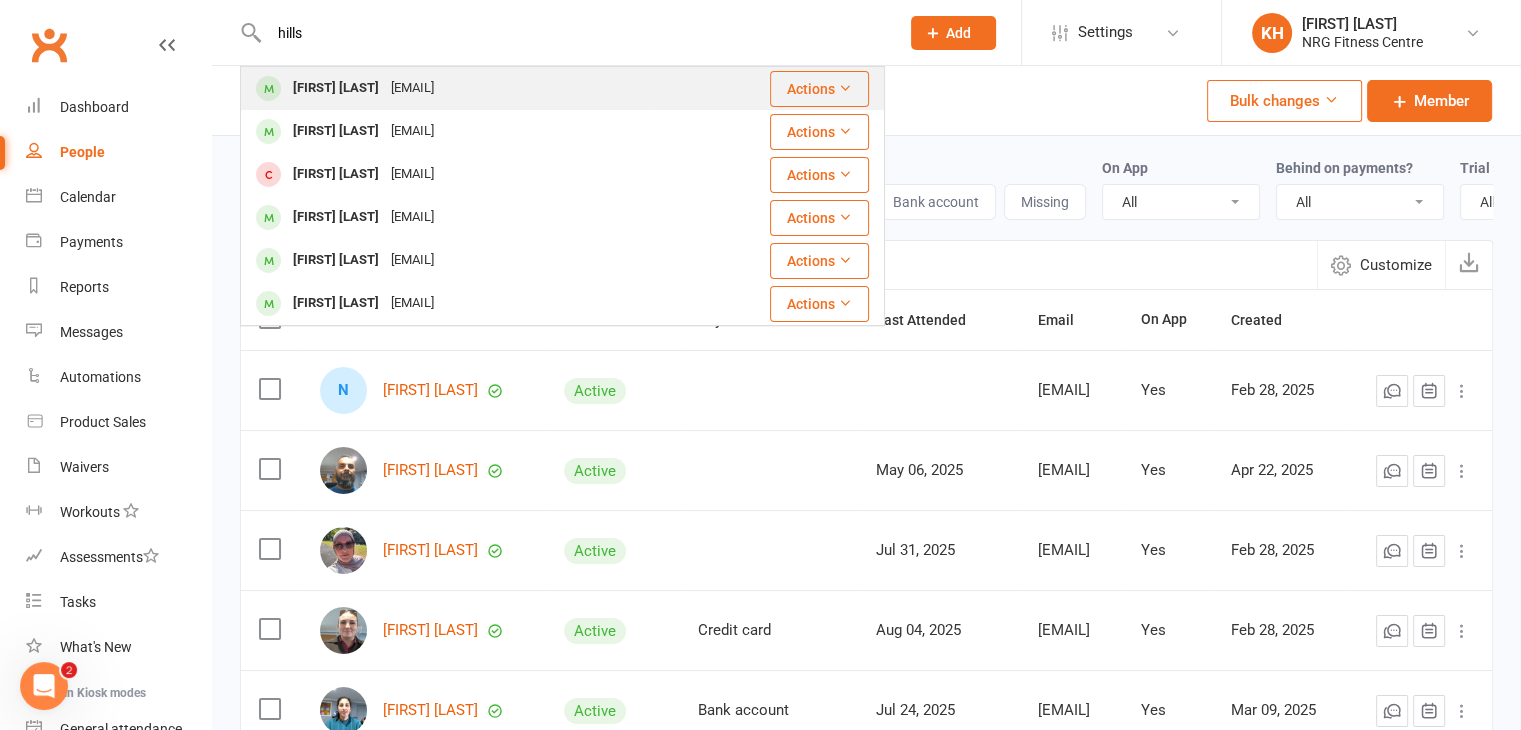 click on "[PERSON]" at bounding box center (336, 88) 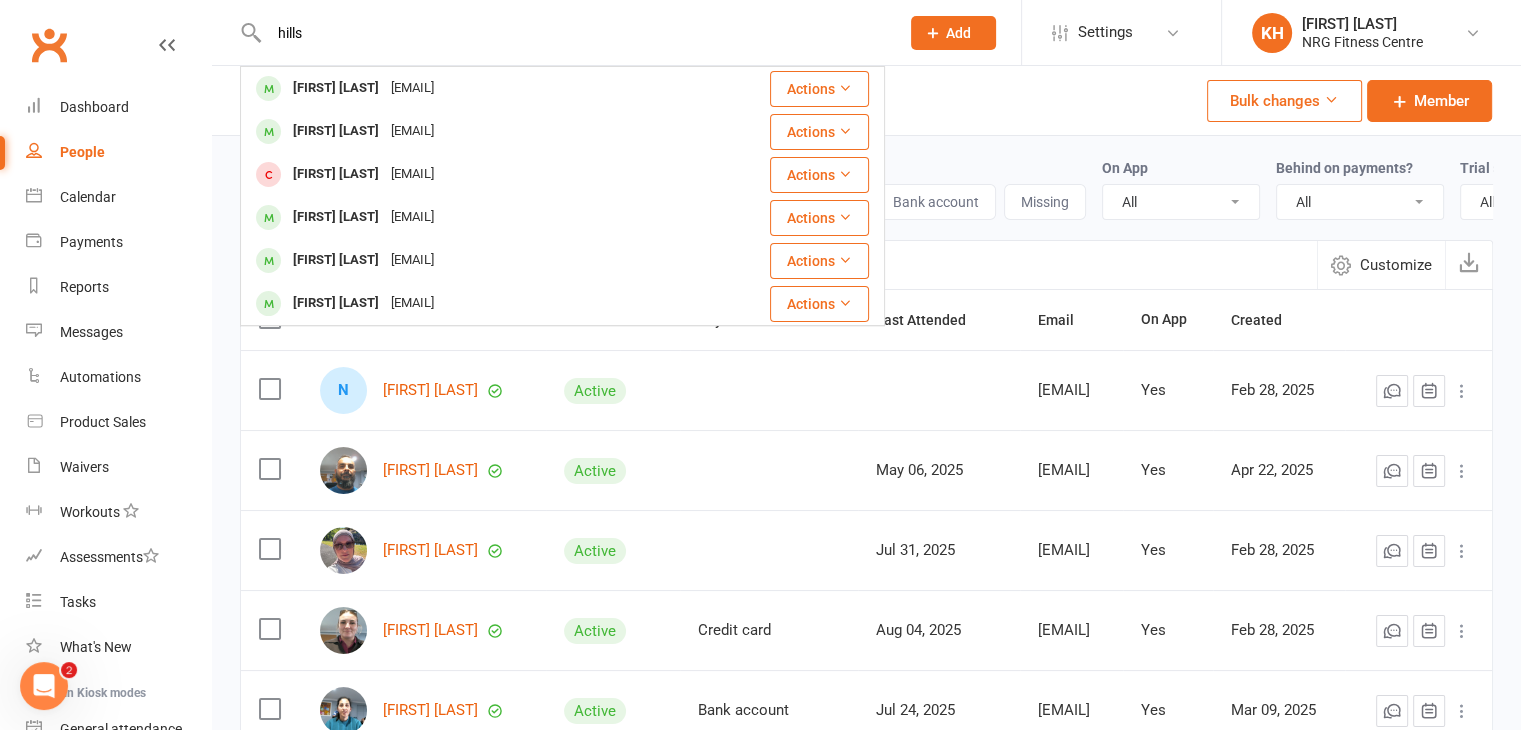 type 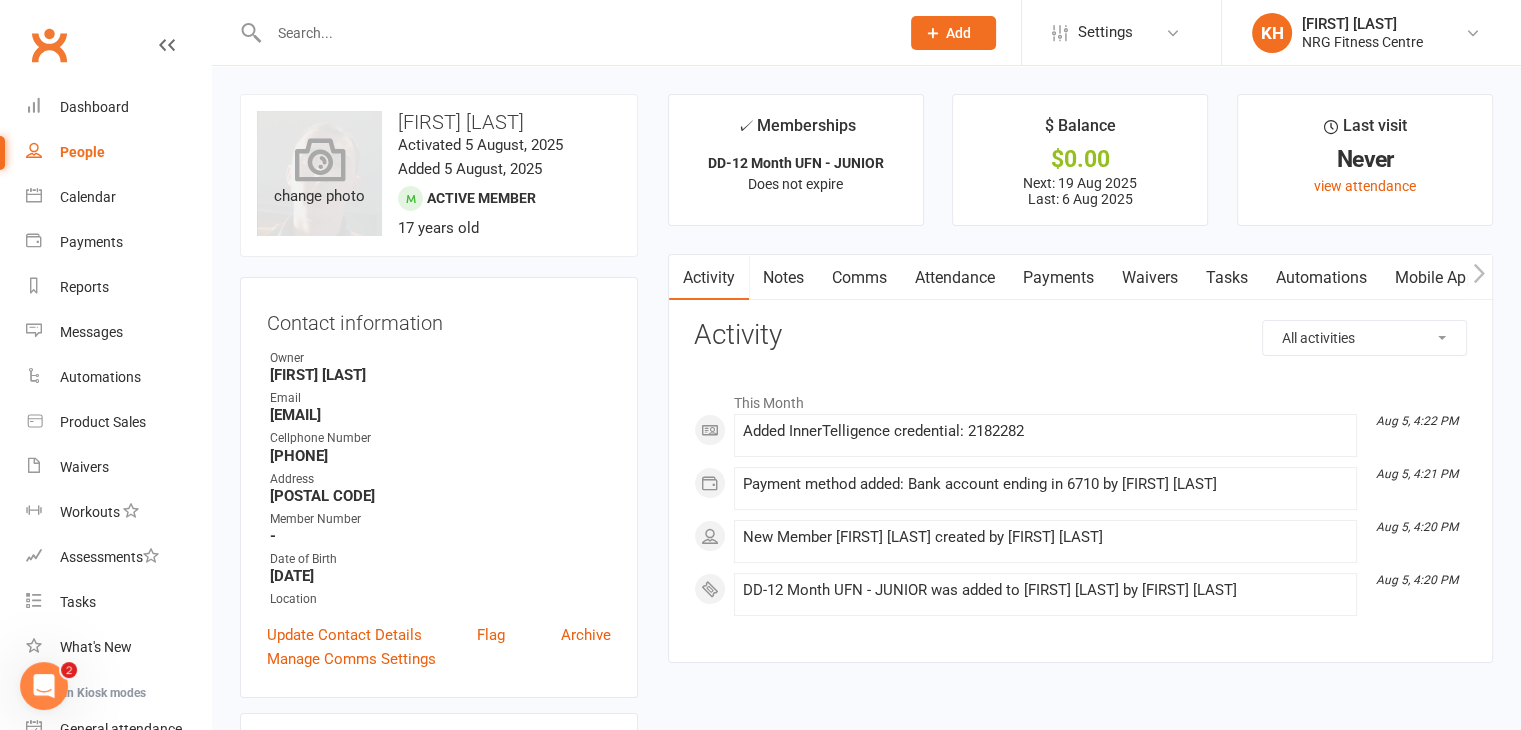 click on "change photo" at bounding box center [319, 173] 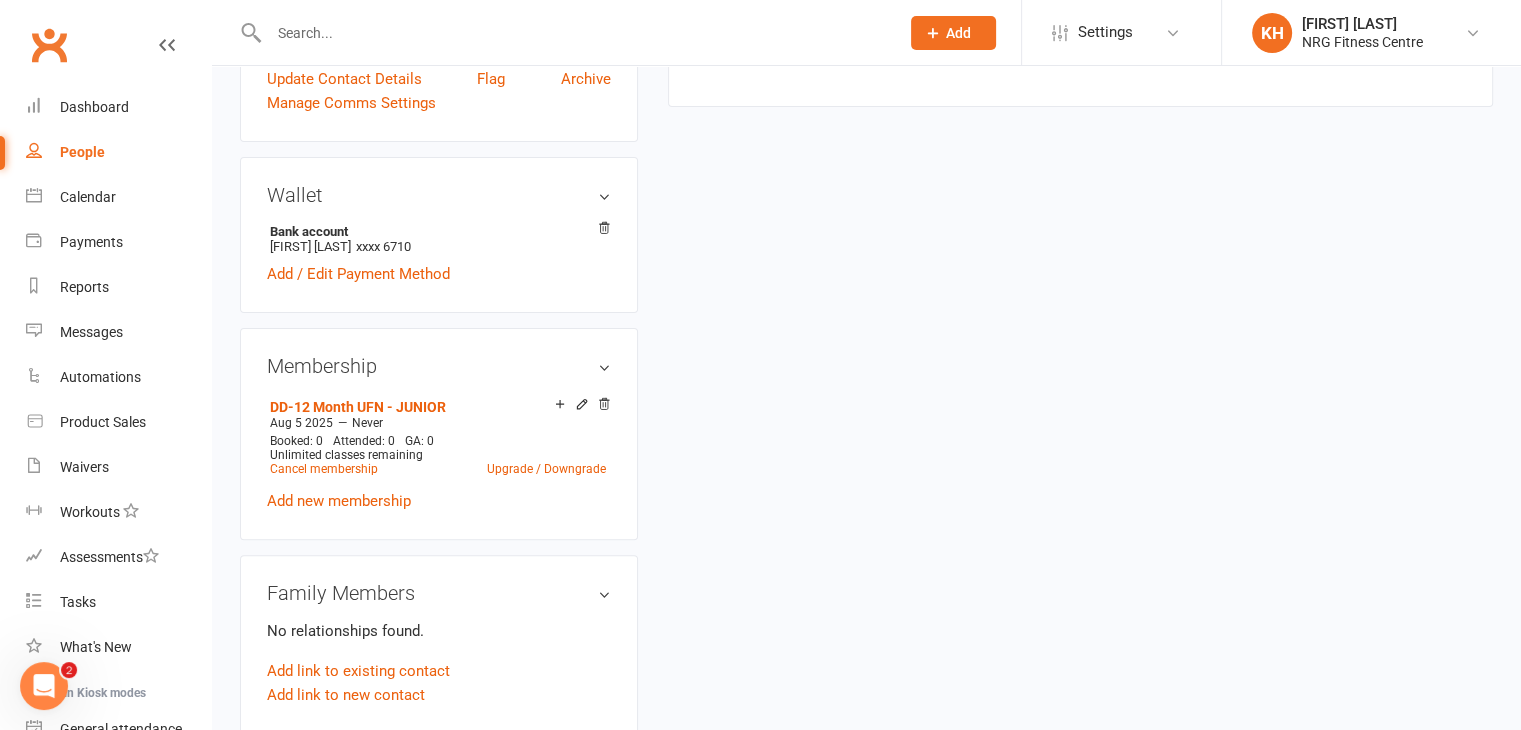 scroll, scrollTop: 559, scrollLeft: 0, axis: vertical 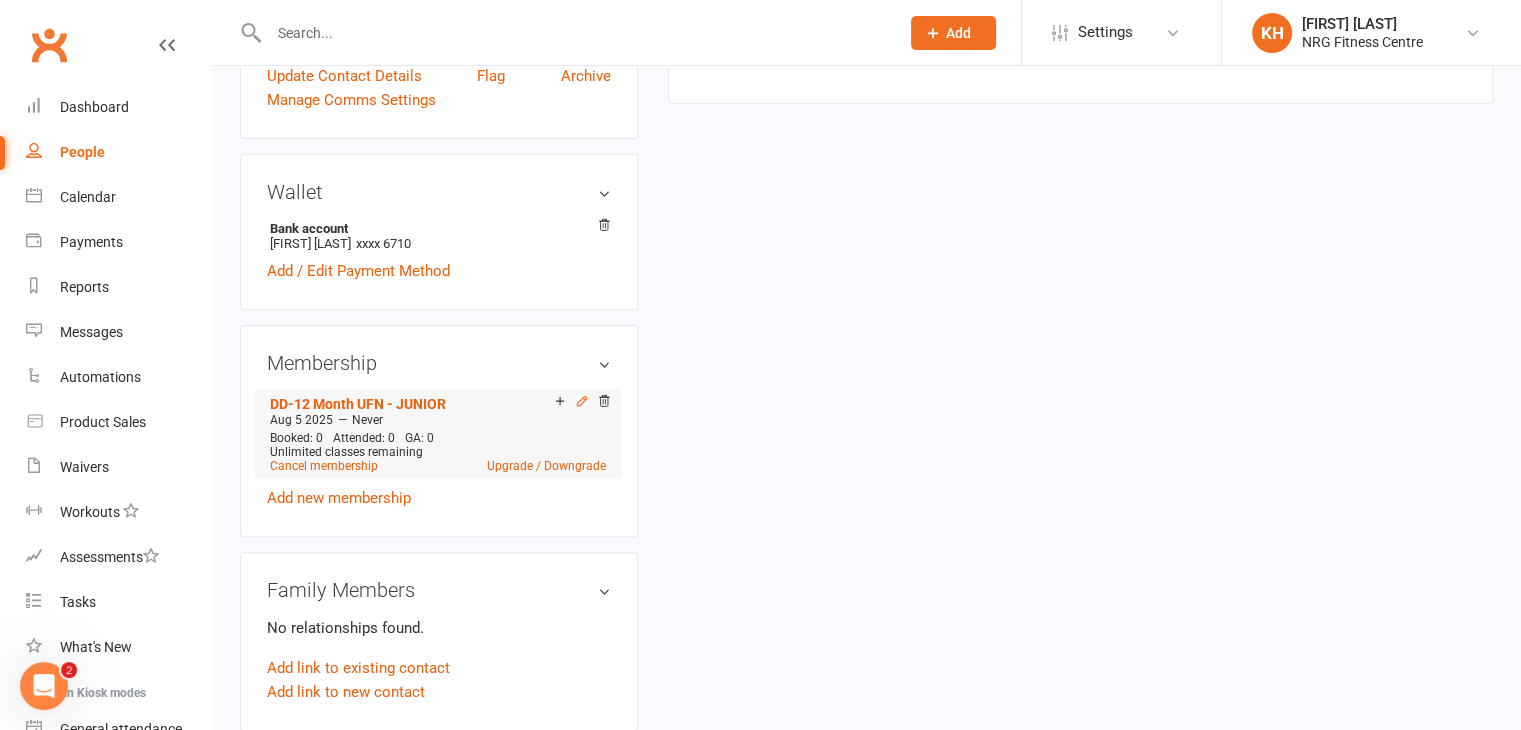 click 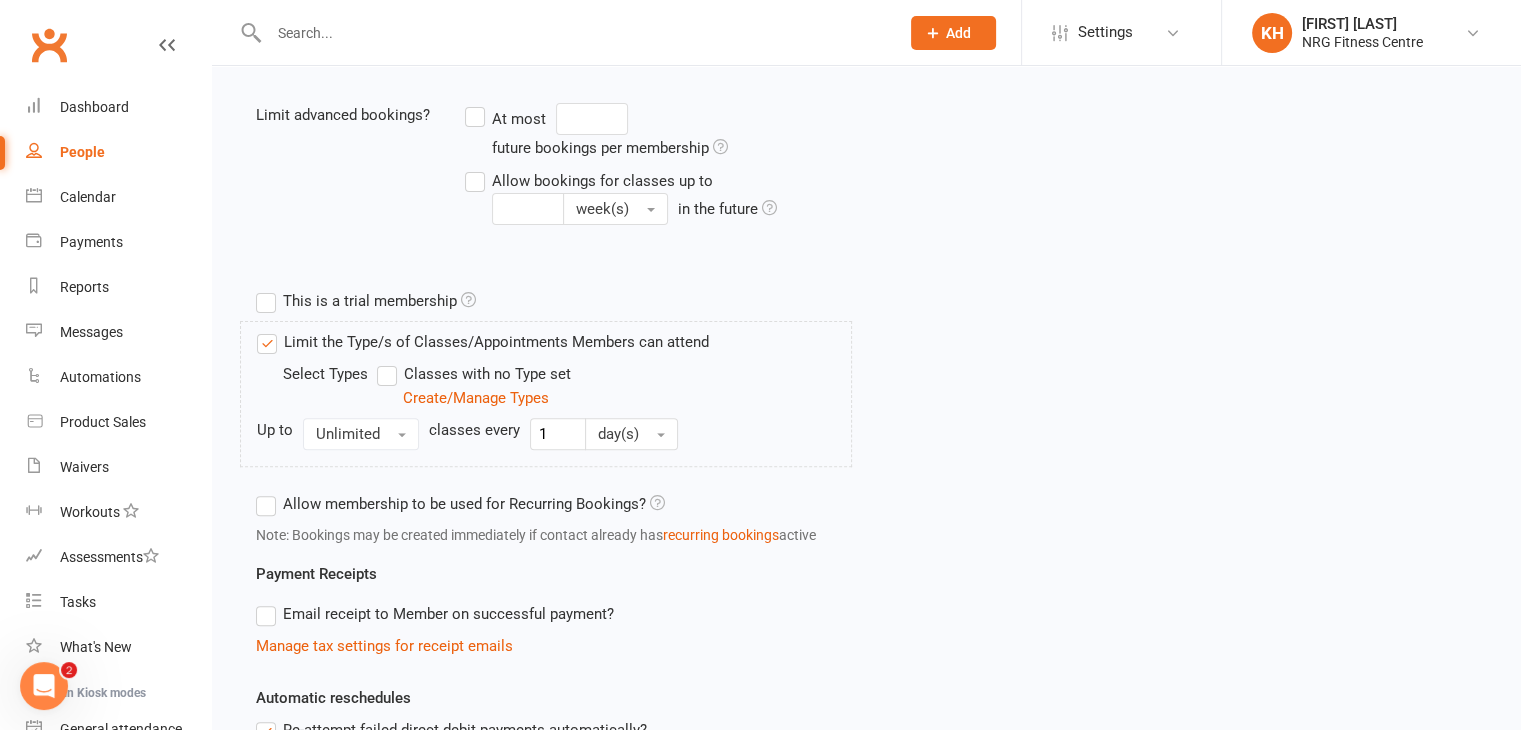scroll, scrollTop: 0, scrollLeft: 0, axis: both 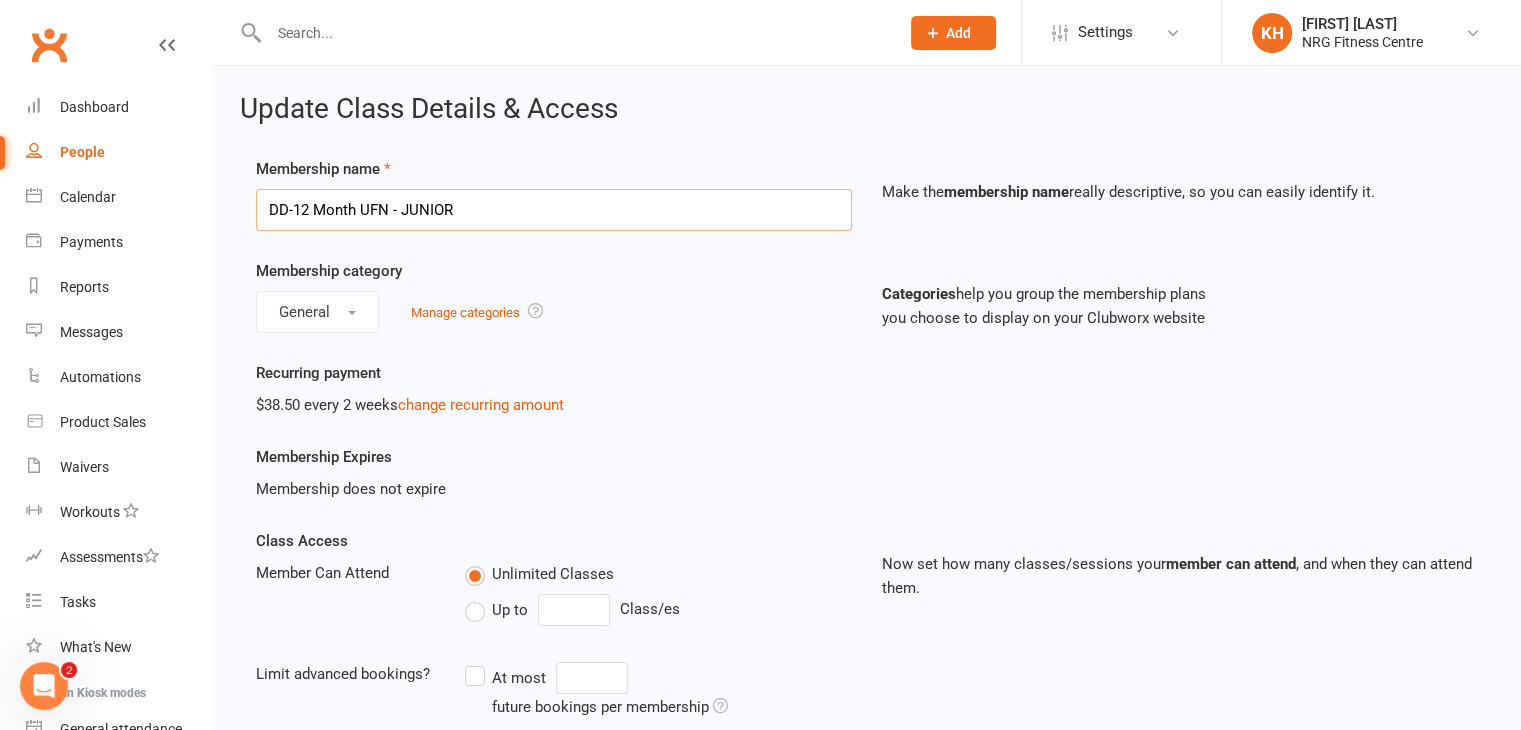 click on "DD-12 Month UFN - JUNIOR" at bounding box center (554, 210) 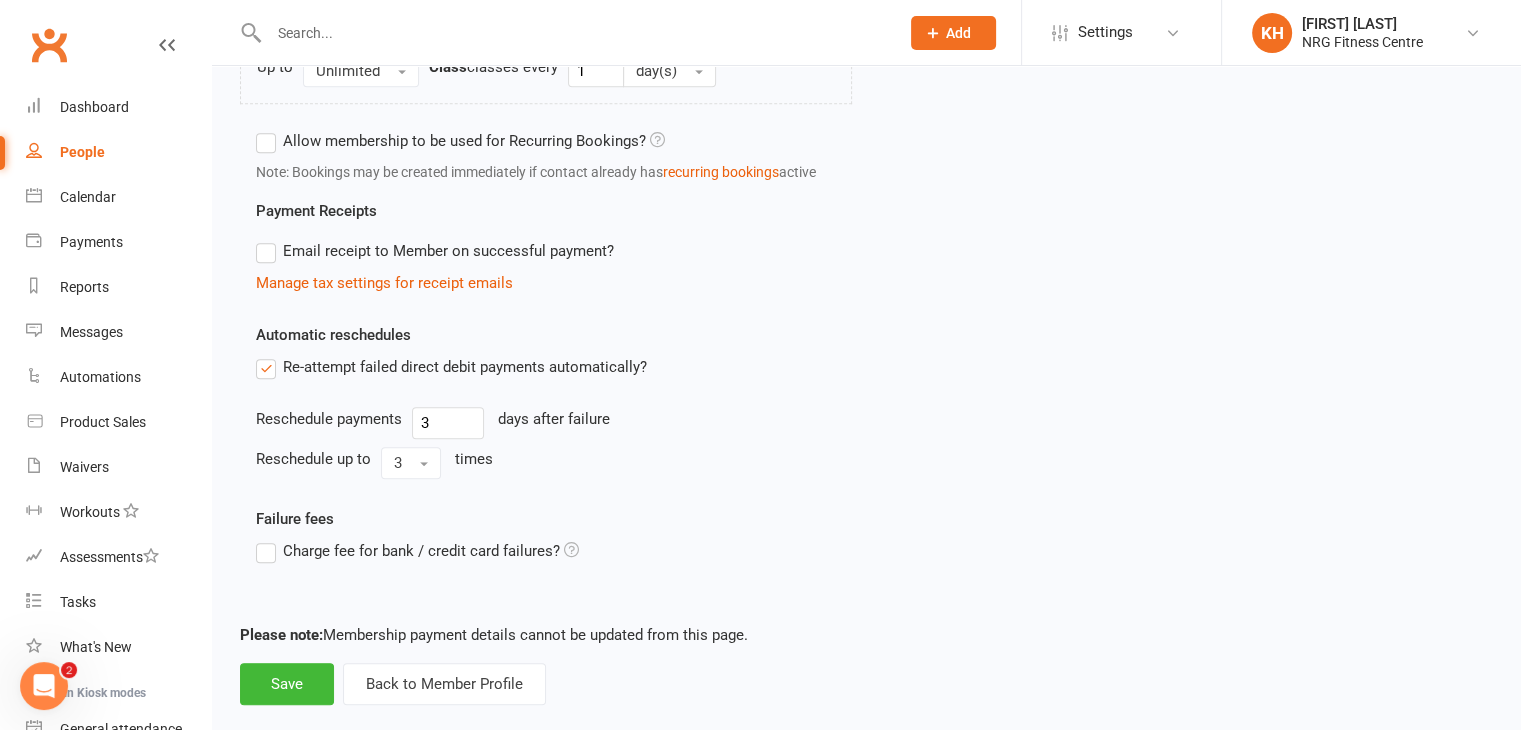 scroll, scrollTop: 1048, scrollLeft: 0, axis: vertical 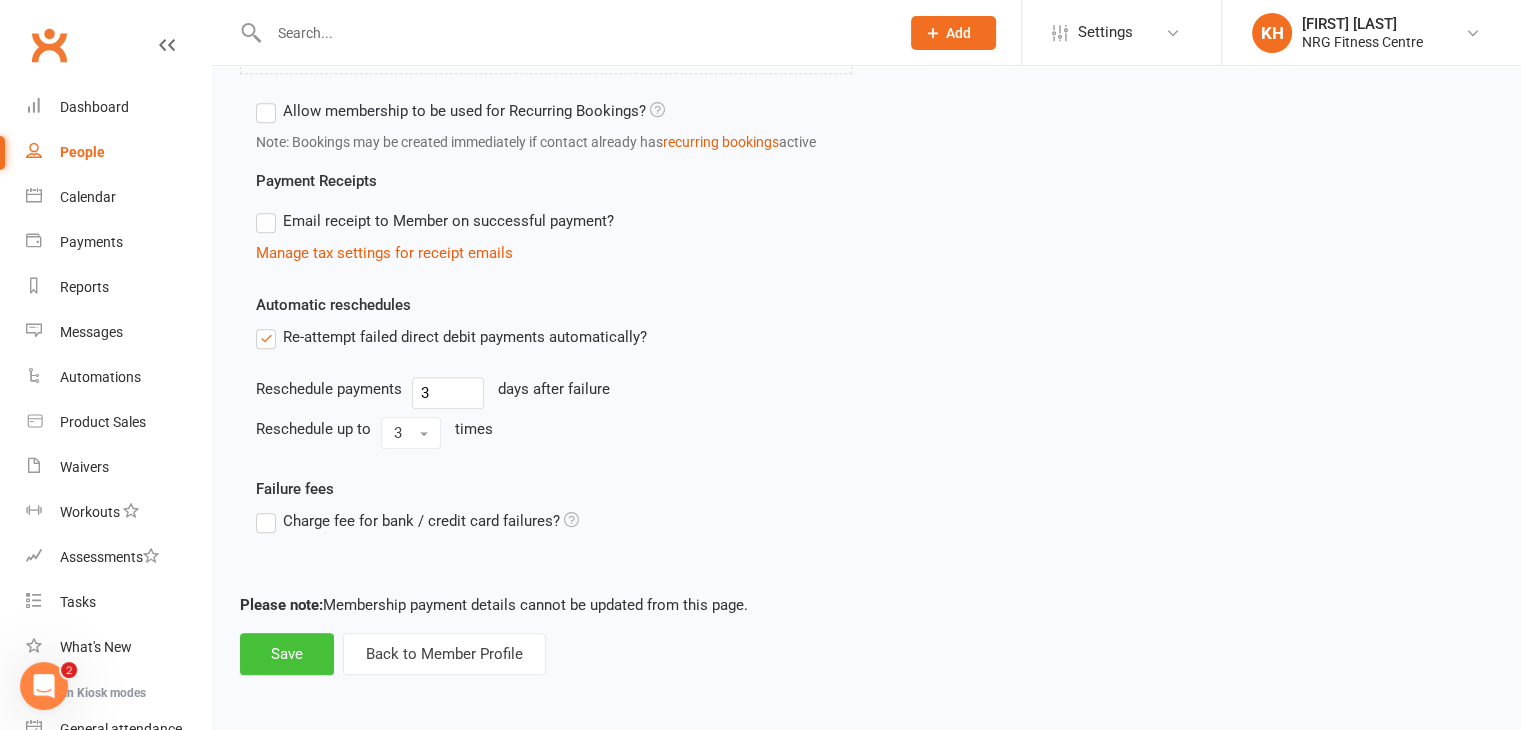 type on "DD-12 Month UFN" 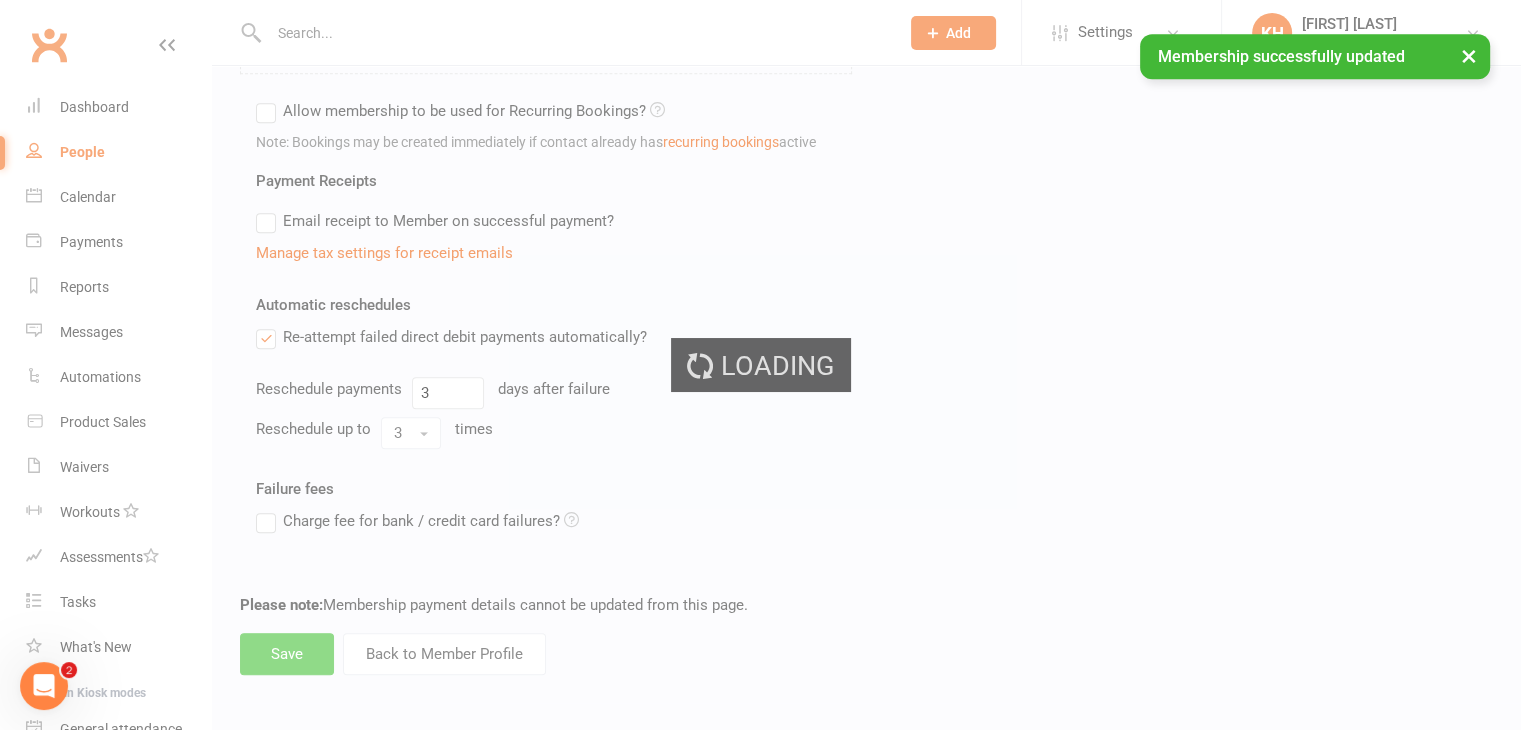 scroll, scrollTop: 0, scrollLeft: 0, axis: both 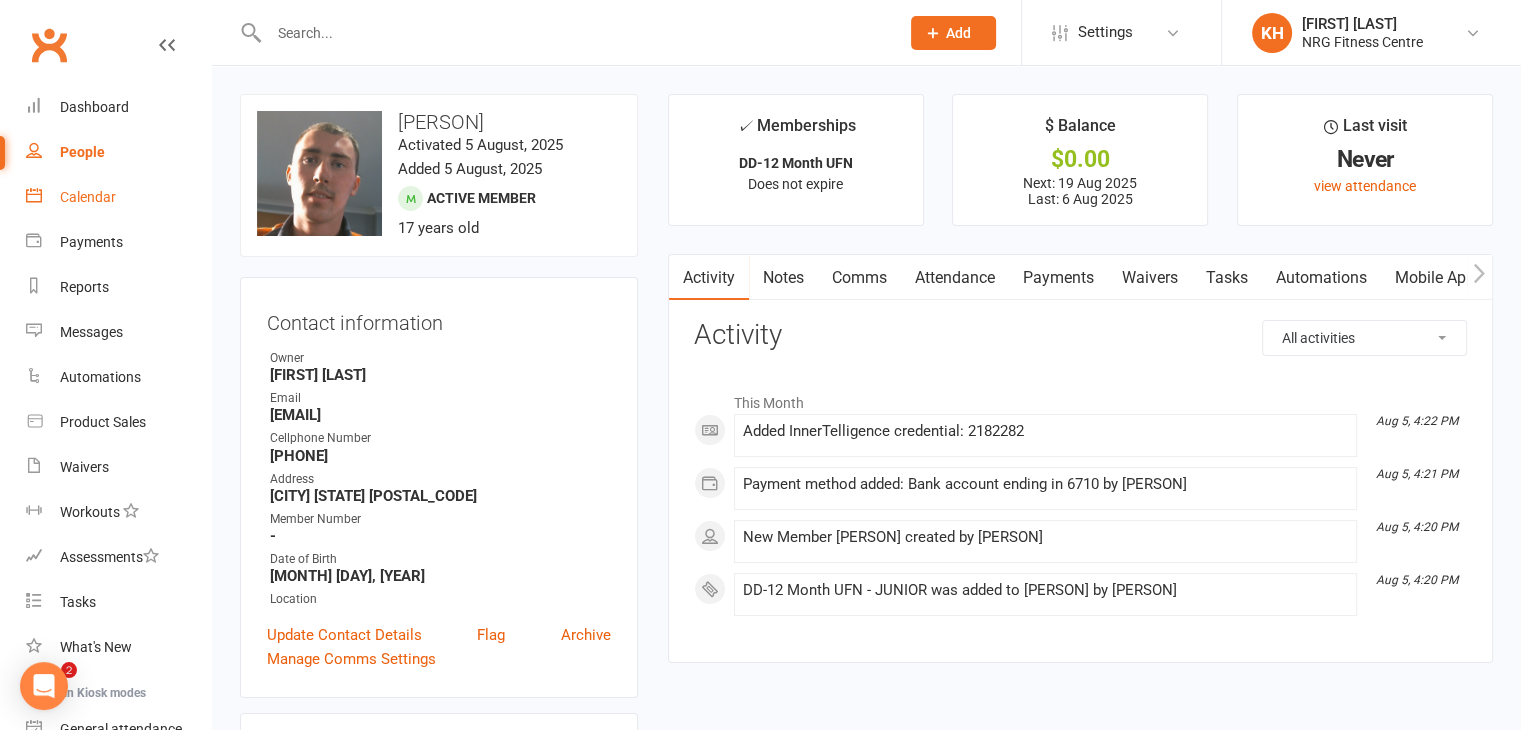 click on "Calendar" at bounding box center (118, 197) 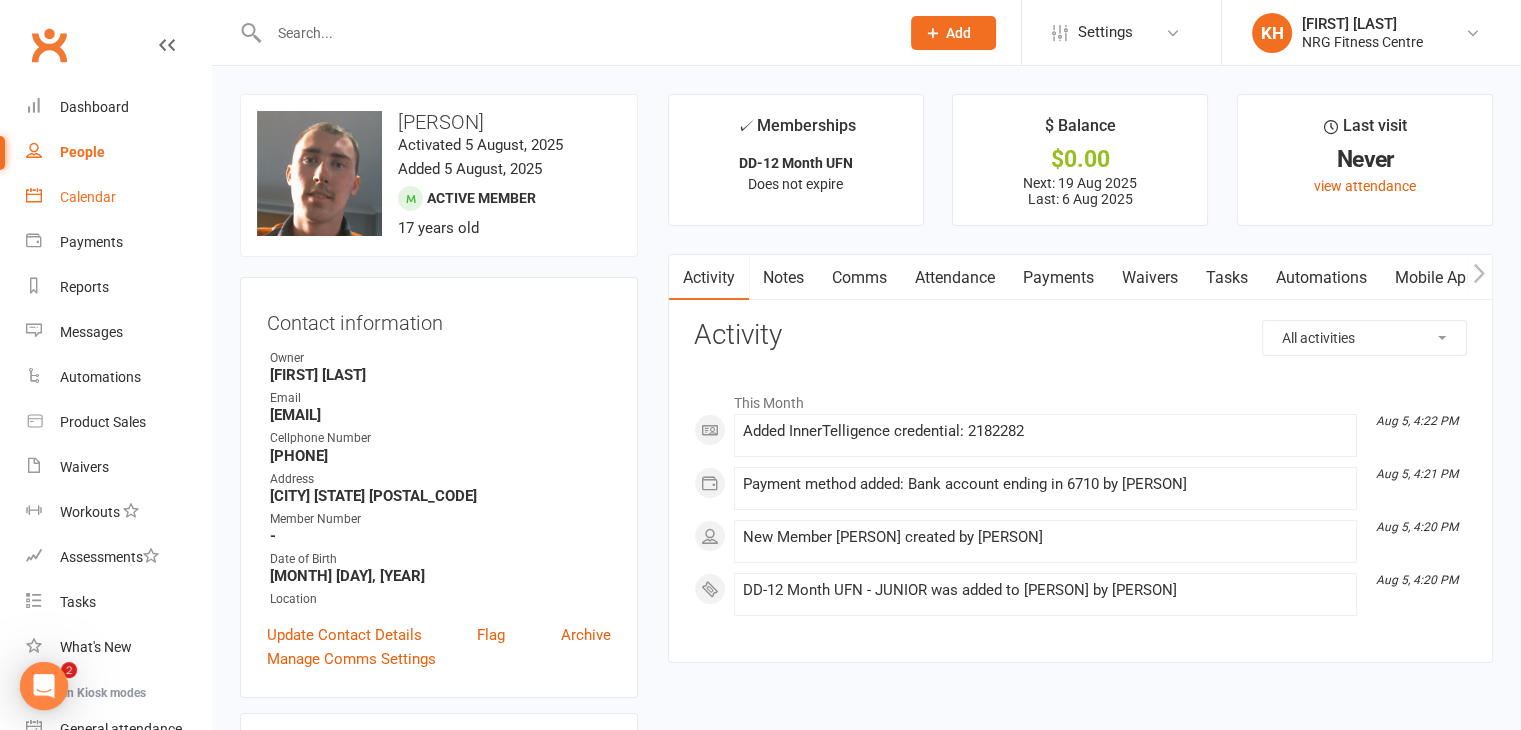scroll, scrollTop: 0, scrollLeft: 0, axis: both 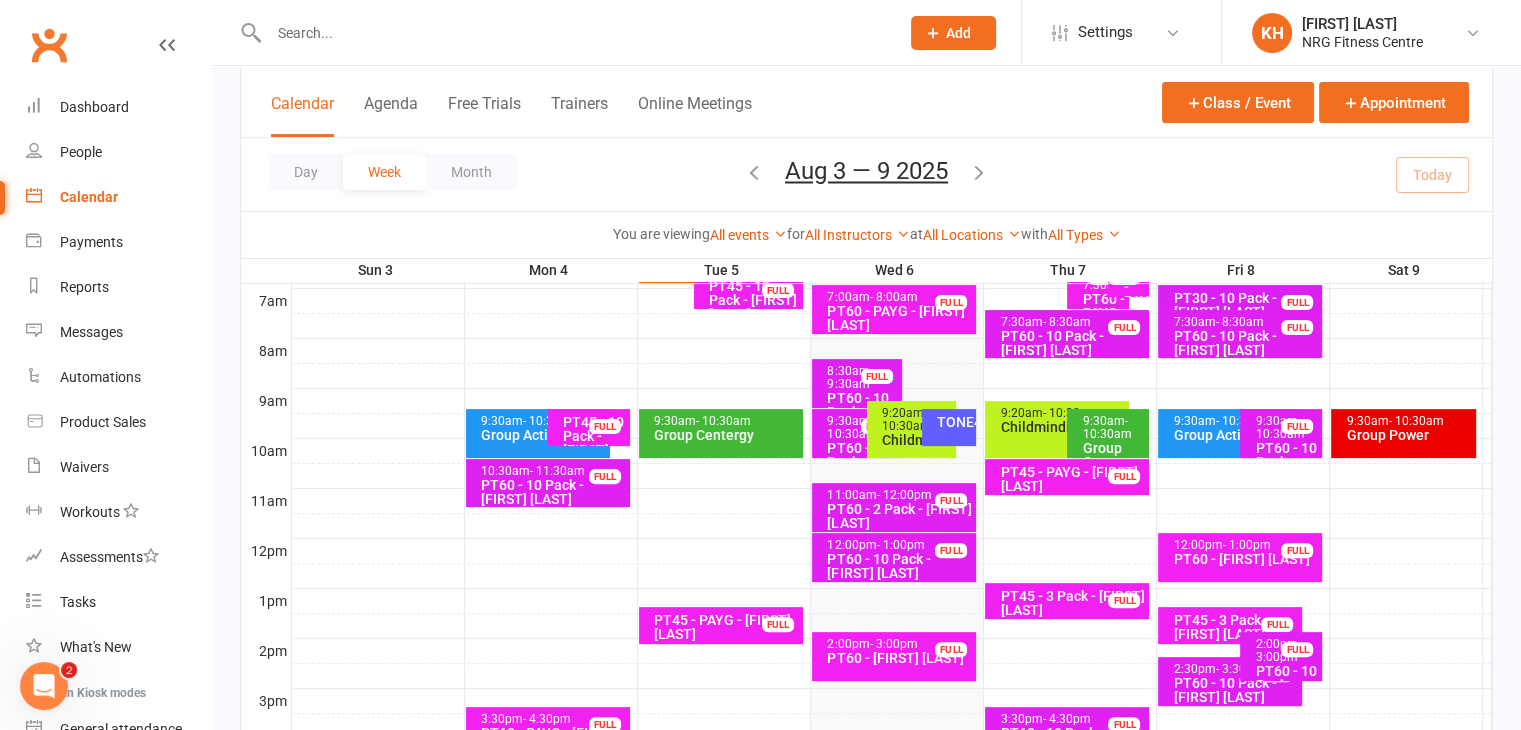 click on "PT60 - 10 Pack - [FIRST] [LAST]" at bounding box center [861, 419] 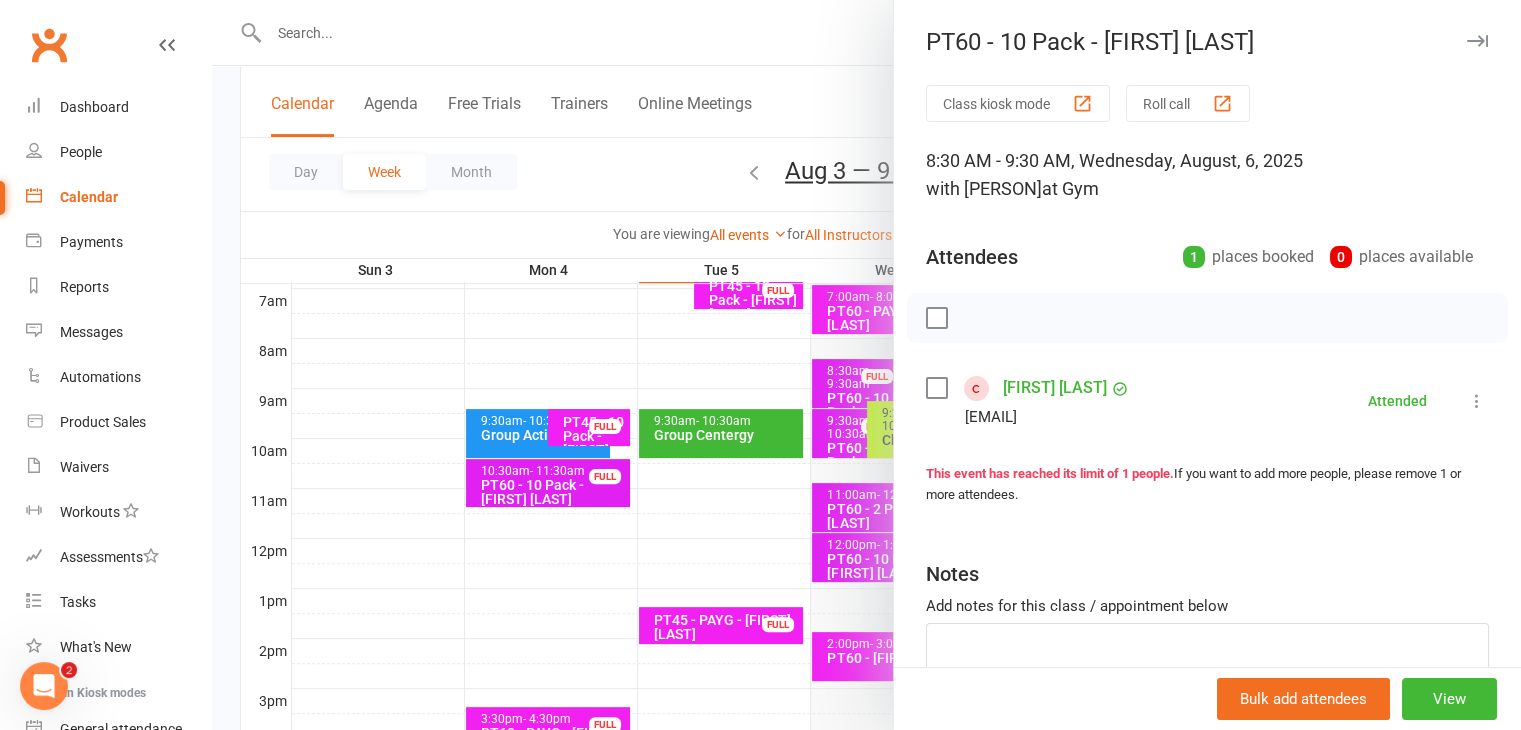 click at bounding box center (1477, 41) 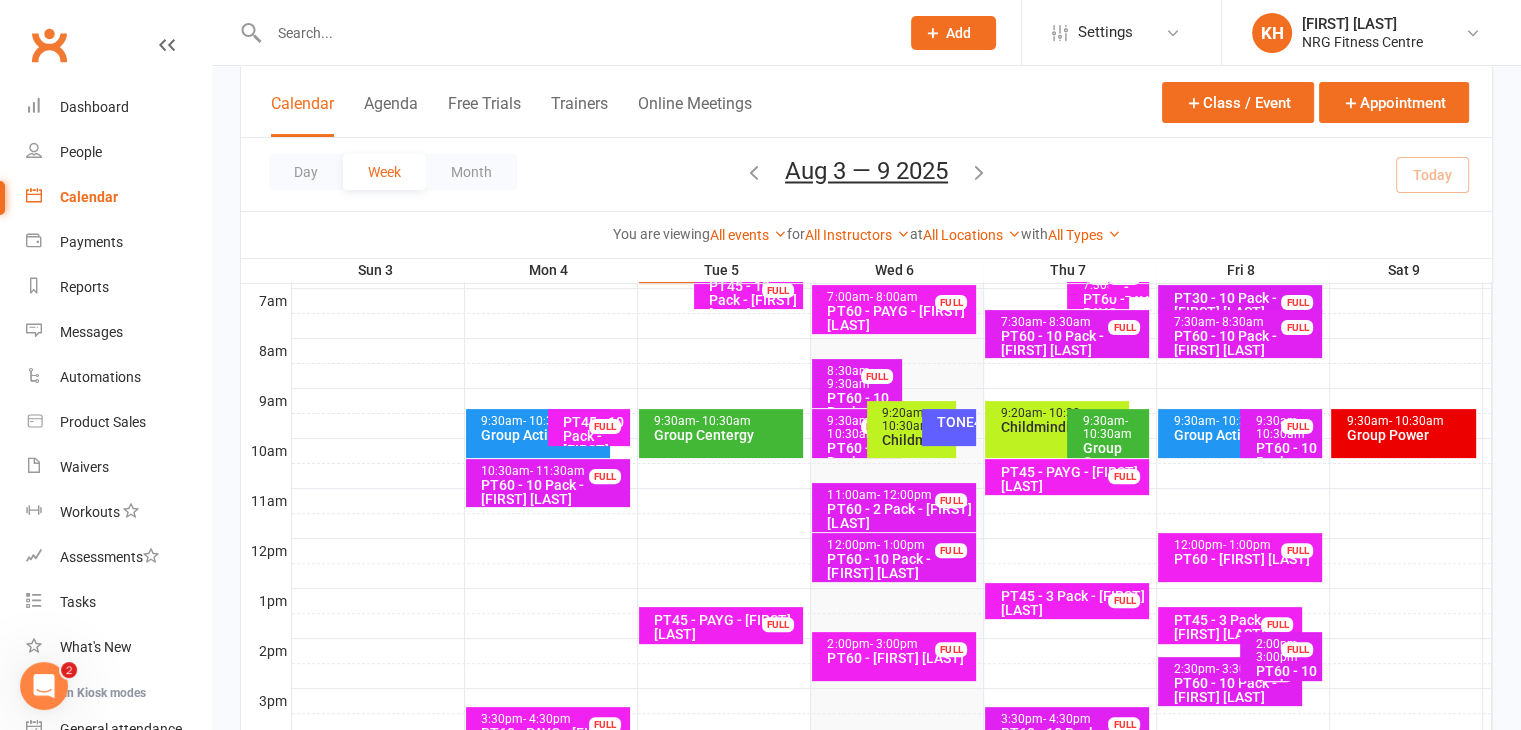 click on "PT60 - 6 Pack - [FIRST] [LAST]" at bounding box center [861, 469] 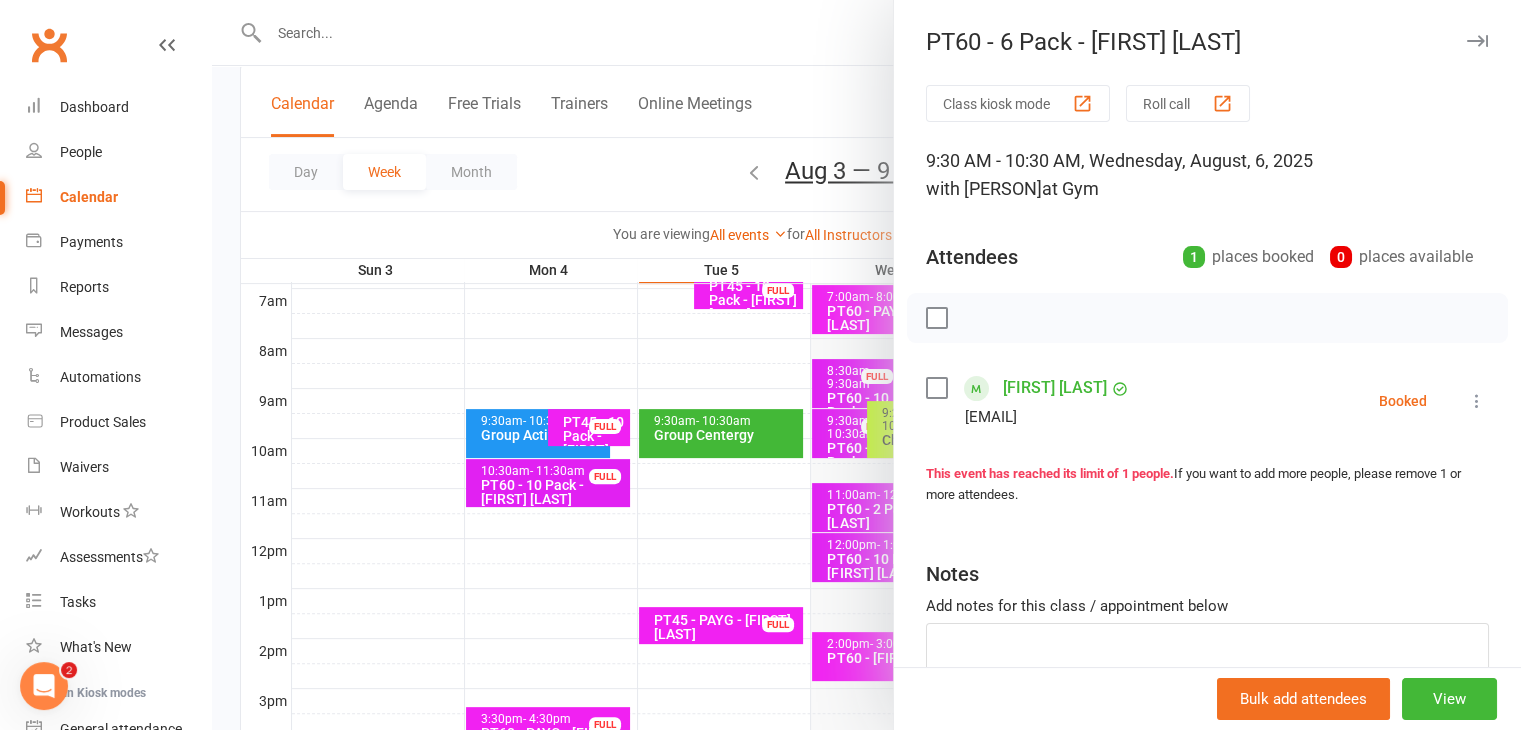 click at bounding box center (1477, 401) 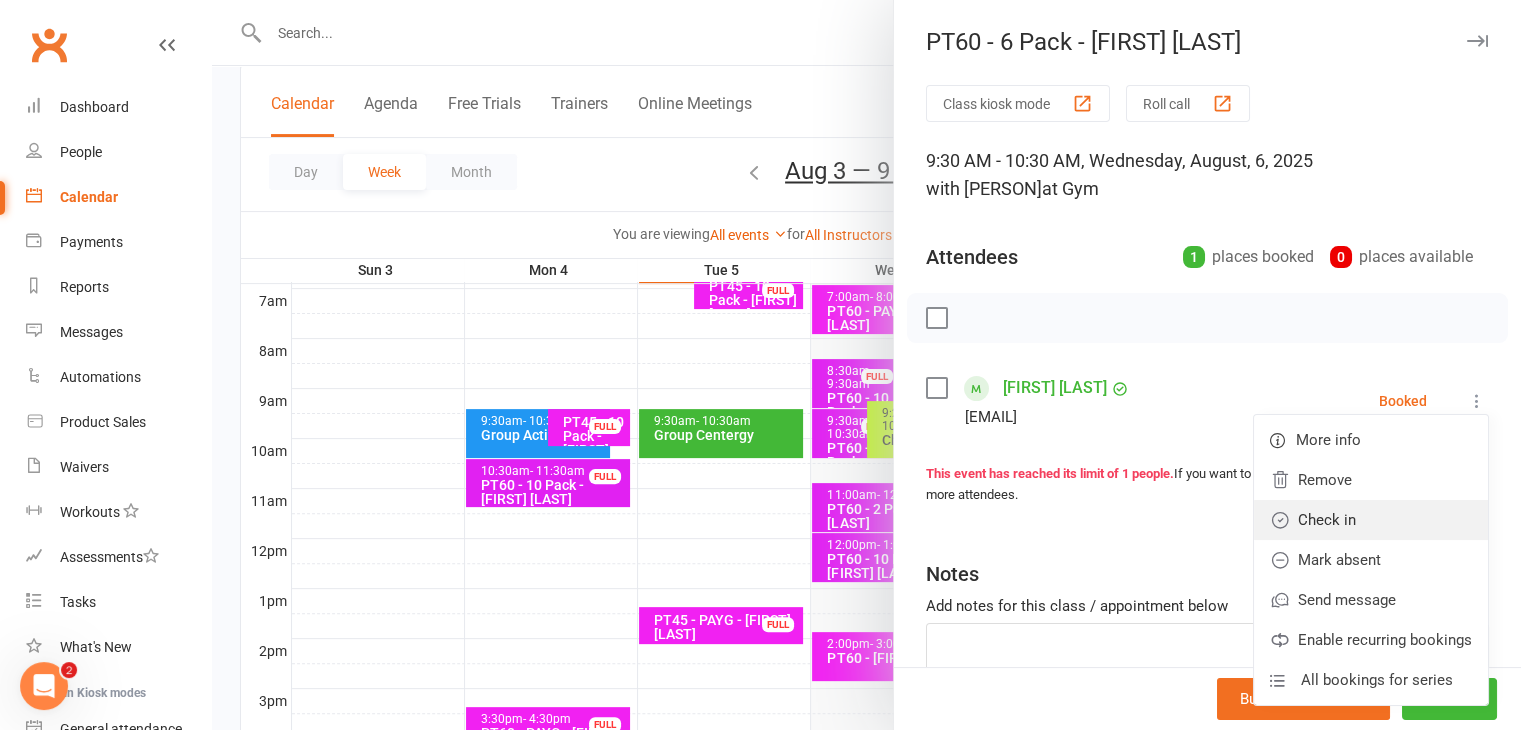click on "Check in" at bounding box center (1371, 520) 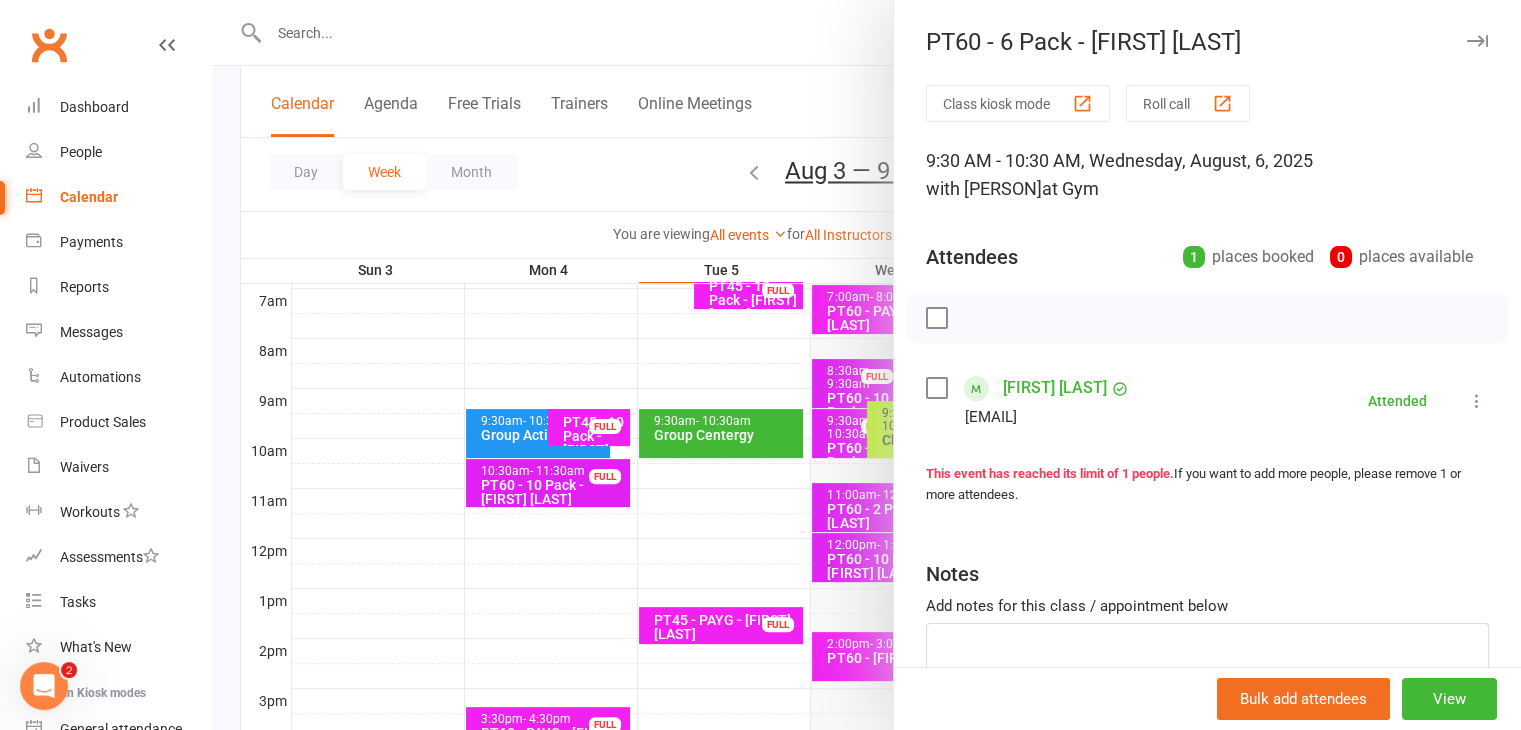 click at bounding box center [1477, 41] 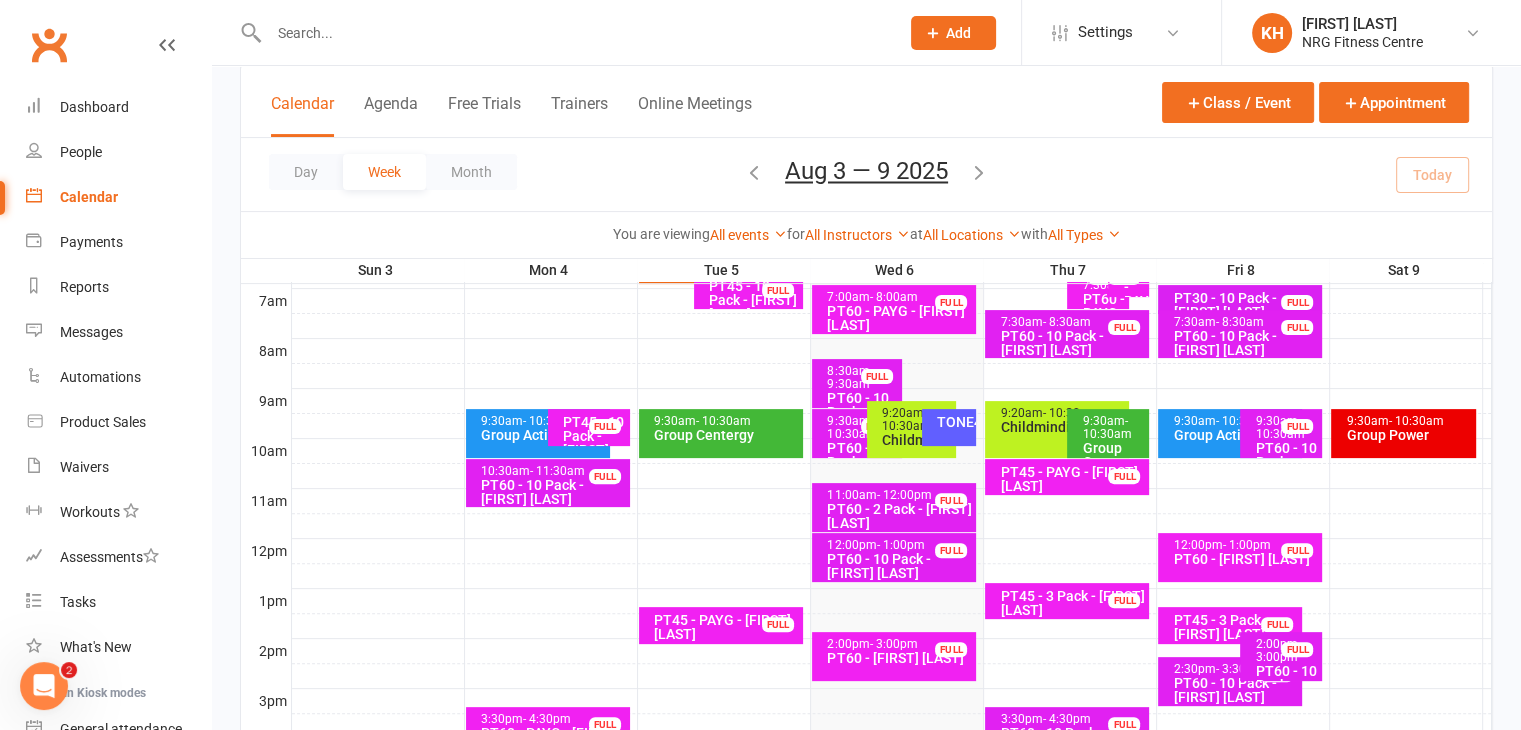 click on "PT60 - 10 Pack - [FIRST] [LAST]" at bounding box center (861, 419) 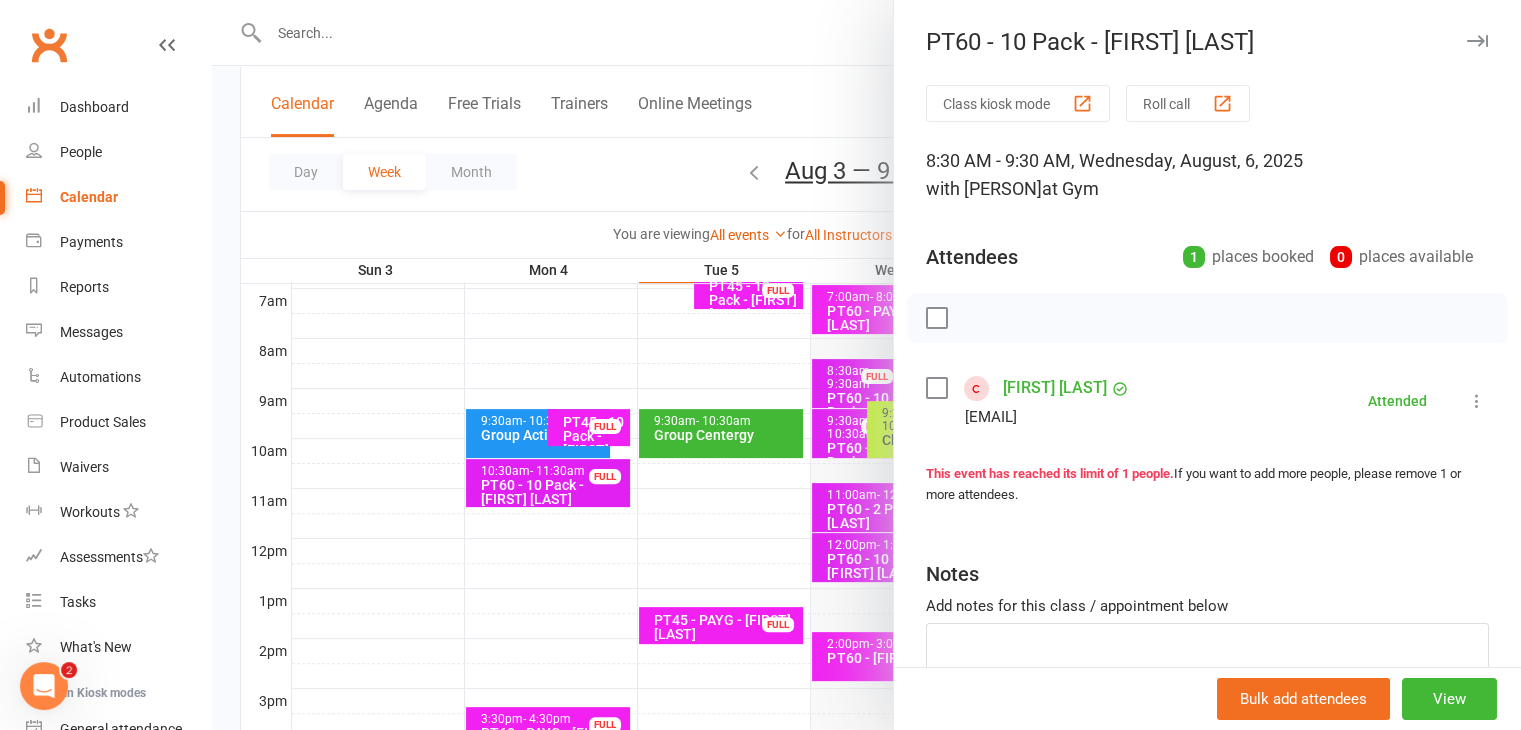 click at bounding box center (1477, 401) 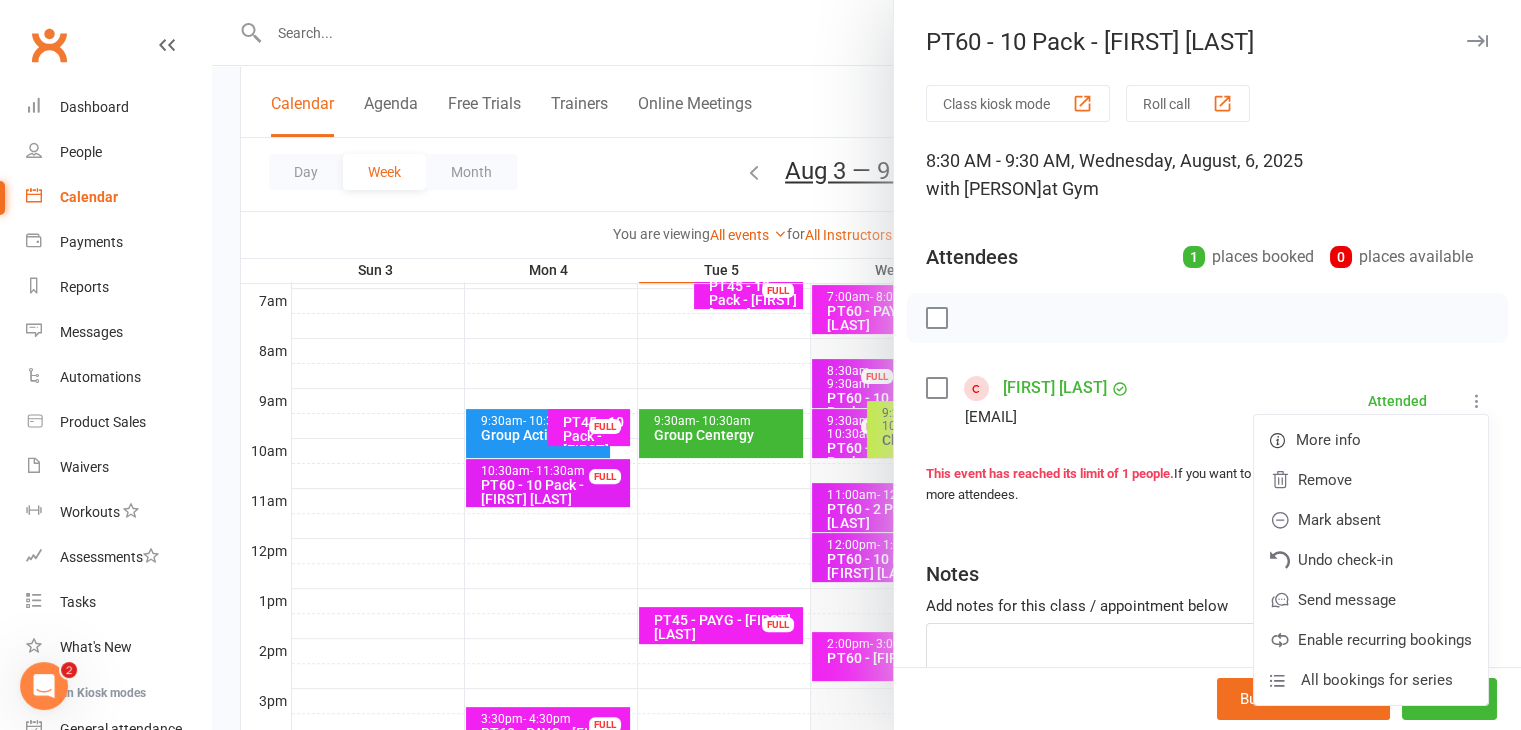 click on "Class kiosk mode  Roll call  8:30 AM - 9:30 AM, [DAY_OF_WEEK], [MONTH], [DAY], [YEAR] with [PERSON]  at  Gym  Attendees  1  places booked 0  places available   [PERSON]  [EMAIL] Attended More info  Remove  Mark absent  Undo check-in  Send message  Enable recurring bookings  All bookings for series  This event has reached its limit of 1 people.  If you want to add more people, please remove 1 or more attendees. Notes  Add notes for this class / appointment below" at bounding box center [1207, 437] 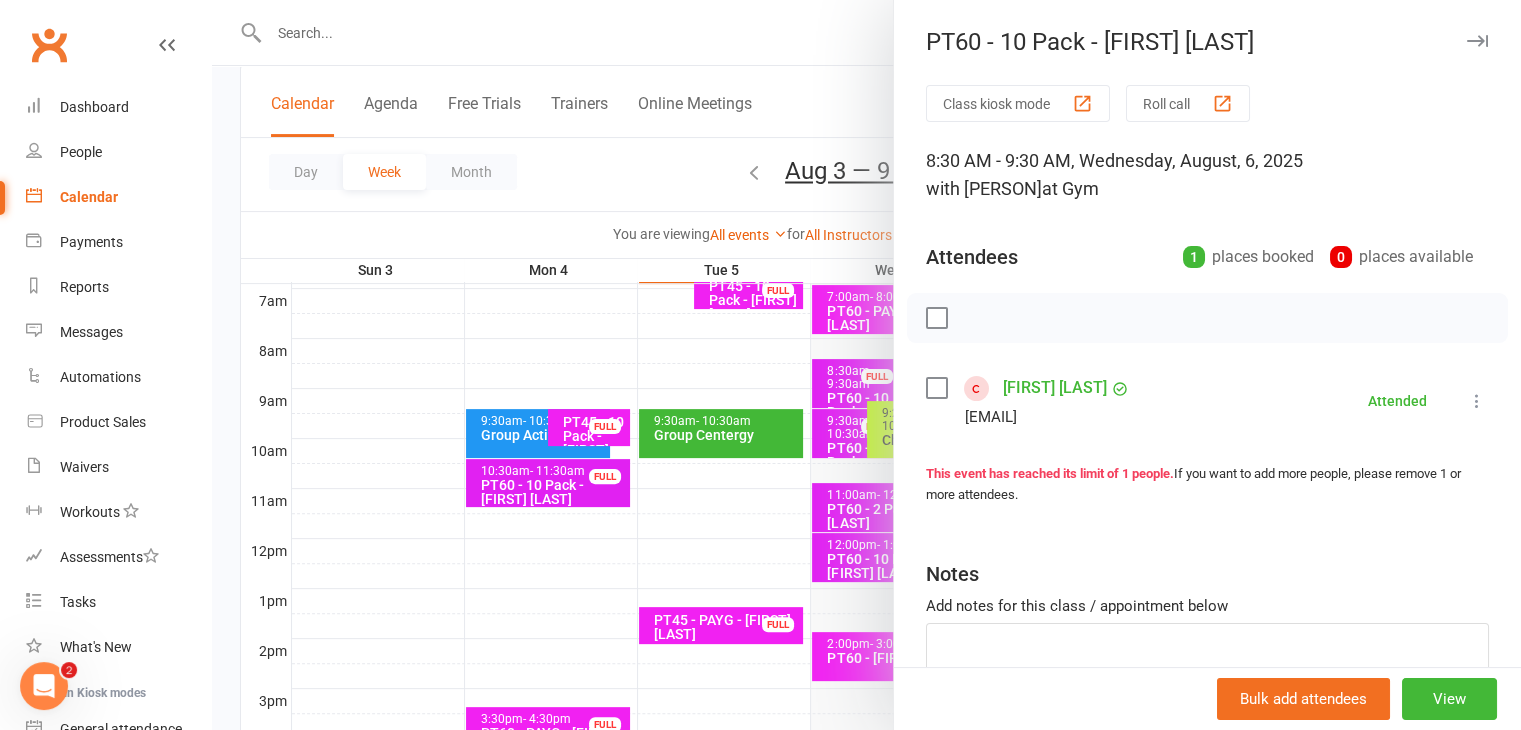 click at bounding box center [1477, 41] 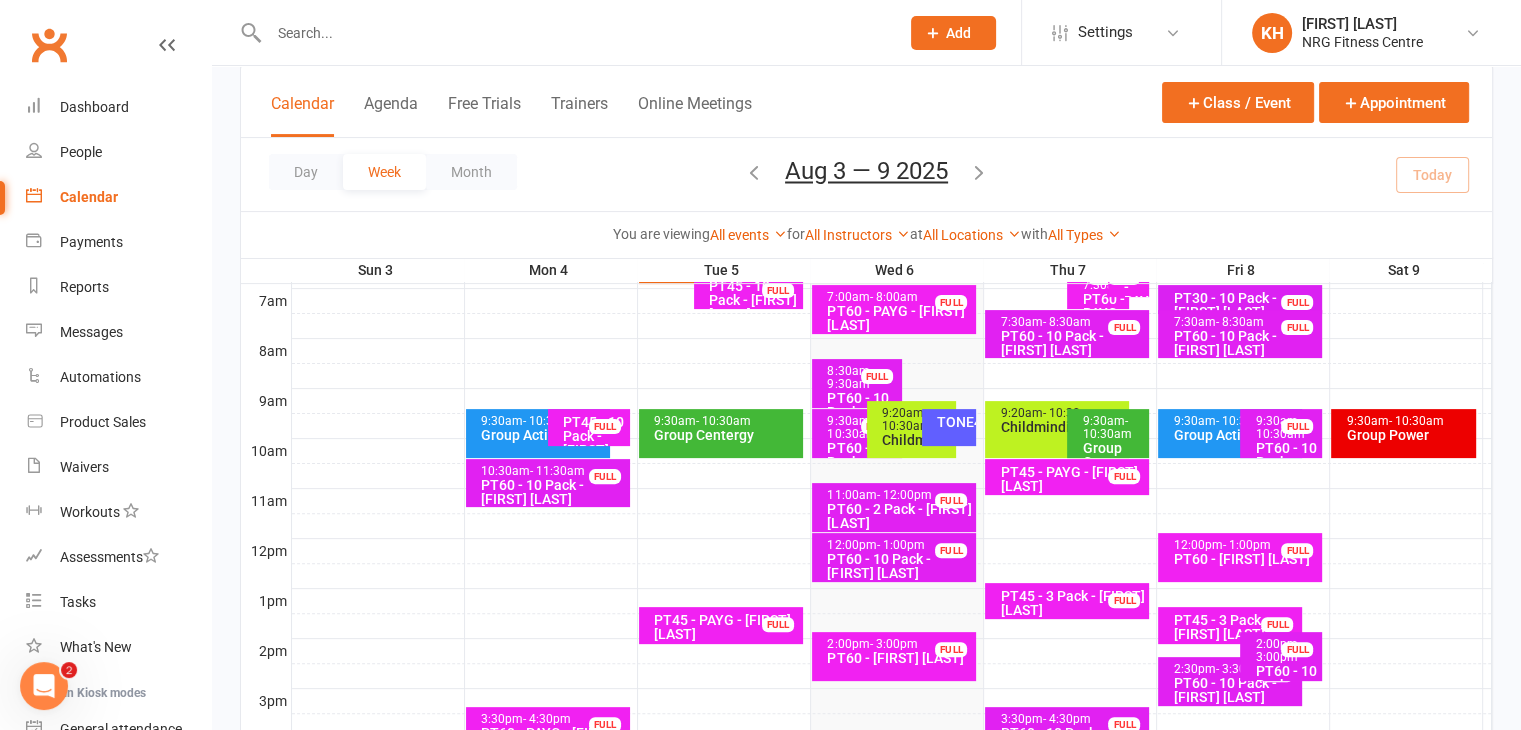 click on "PT60 - 2 Pack - [FIRST] [LAST]" at bounding box center (899, 516) 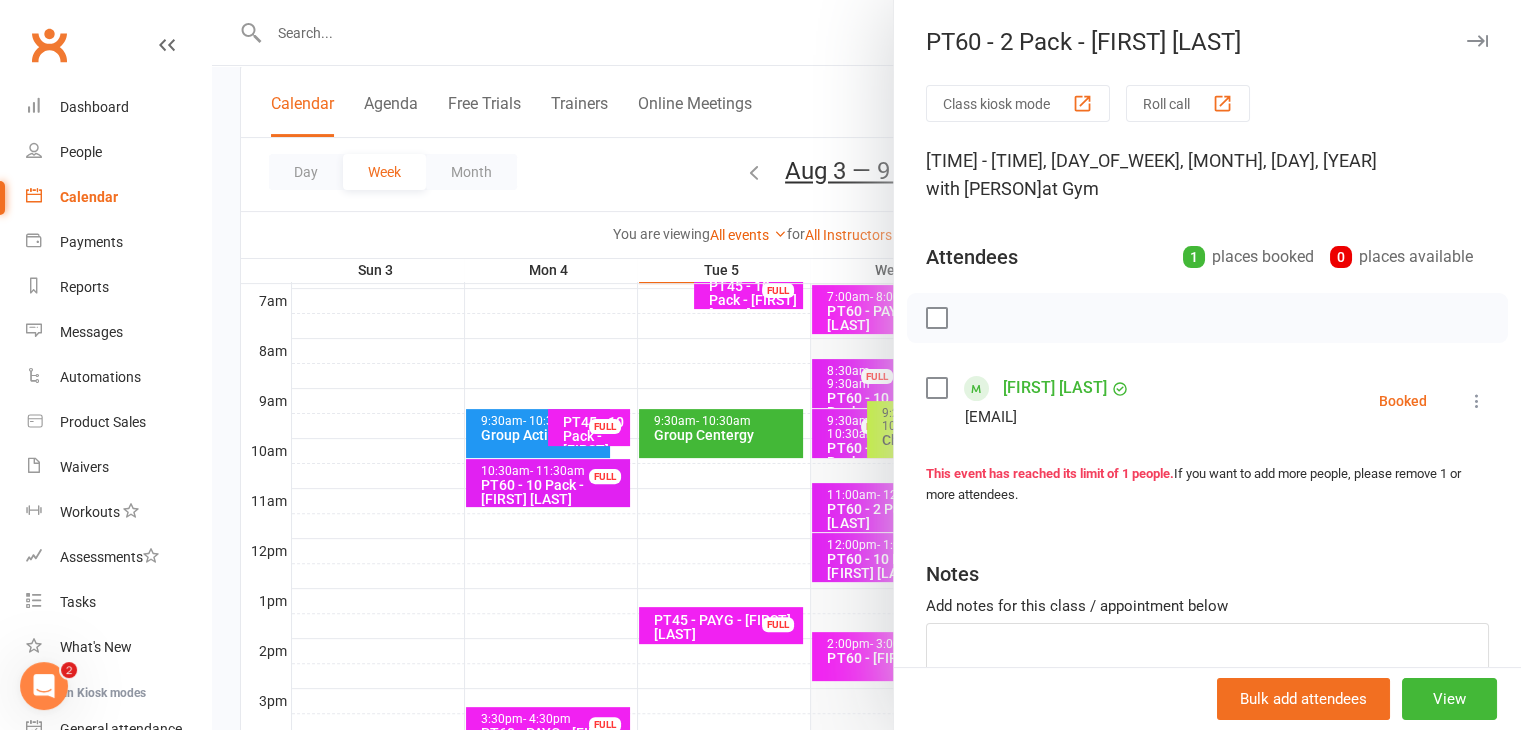 click at bounding box center [1477, 401] 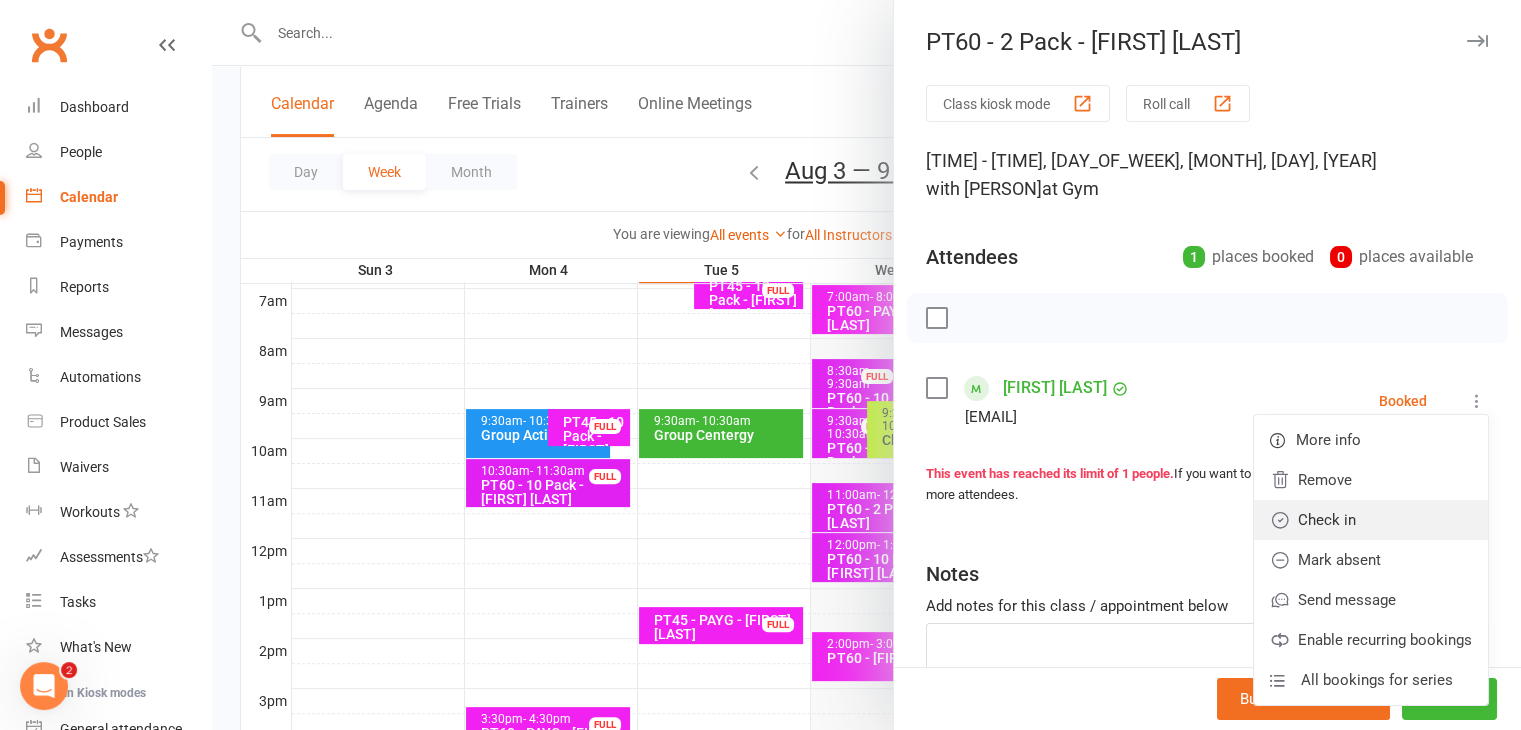 click on "Check in" at bounding box center (1371, 520) 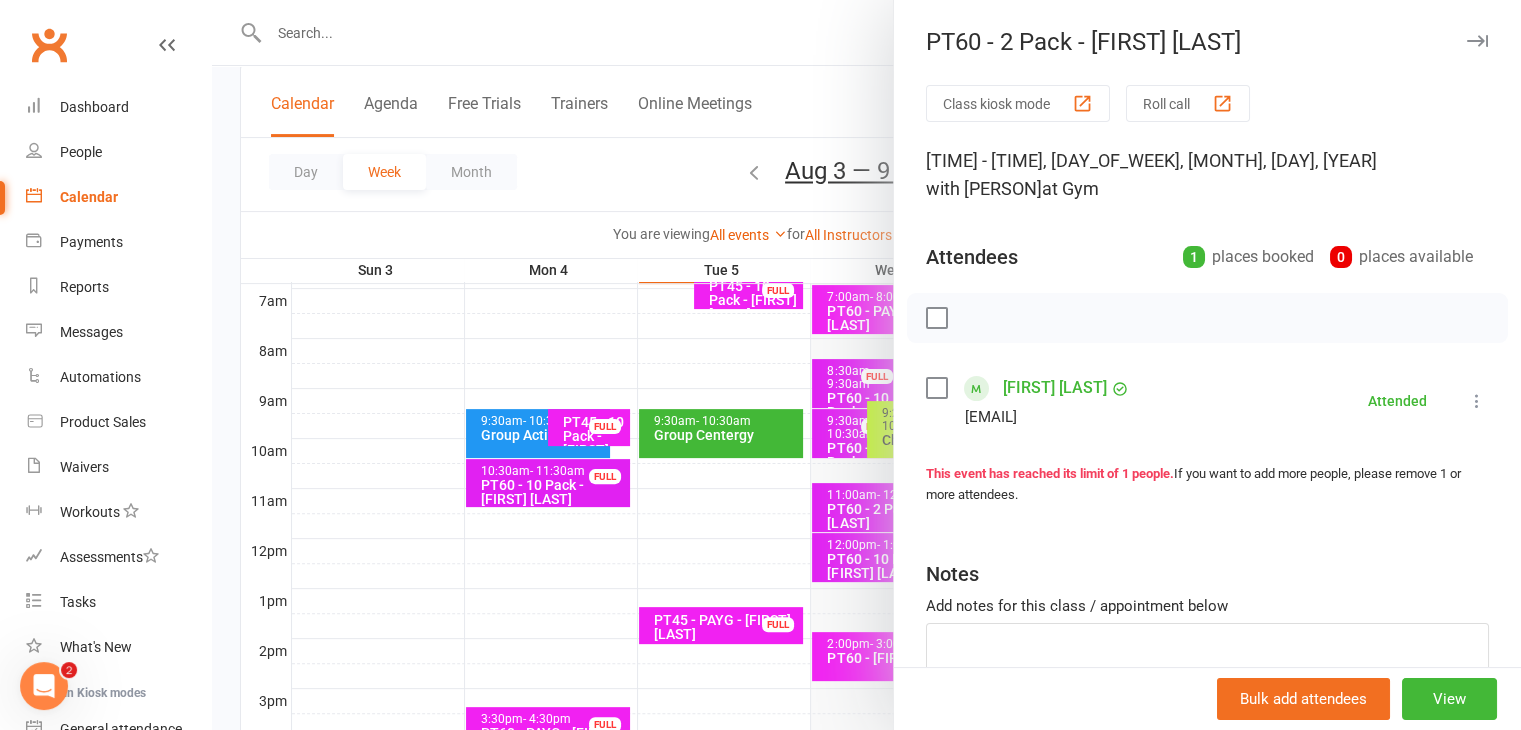 click at bounding box center [1477, 41] 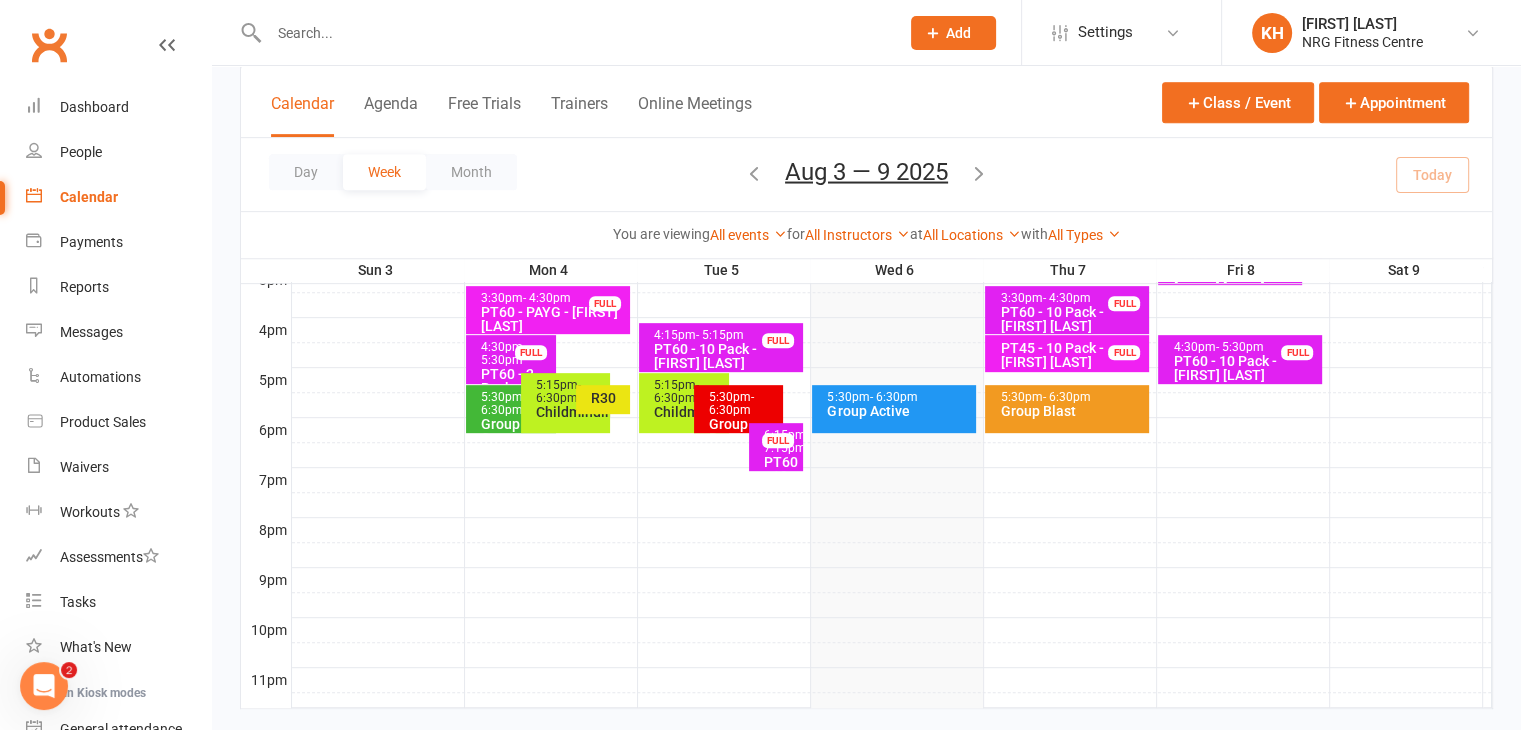 scroll, scrollTop: 924, scrollLeft: 0, axis: vertical 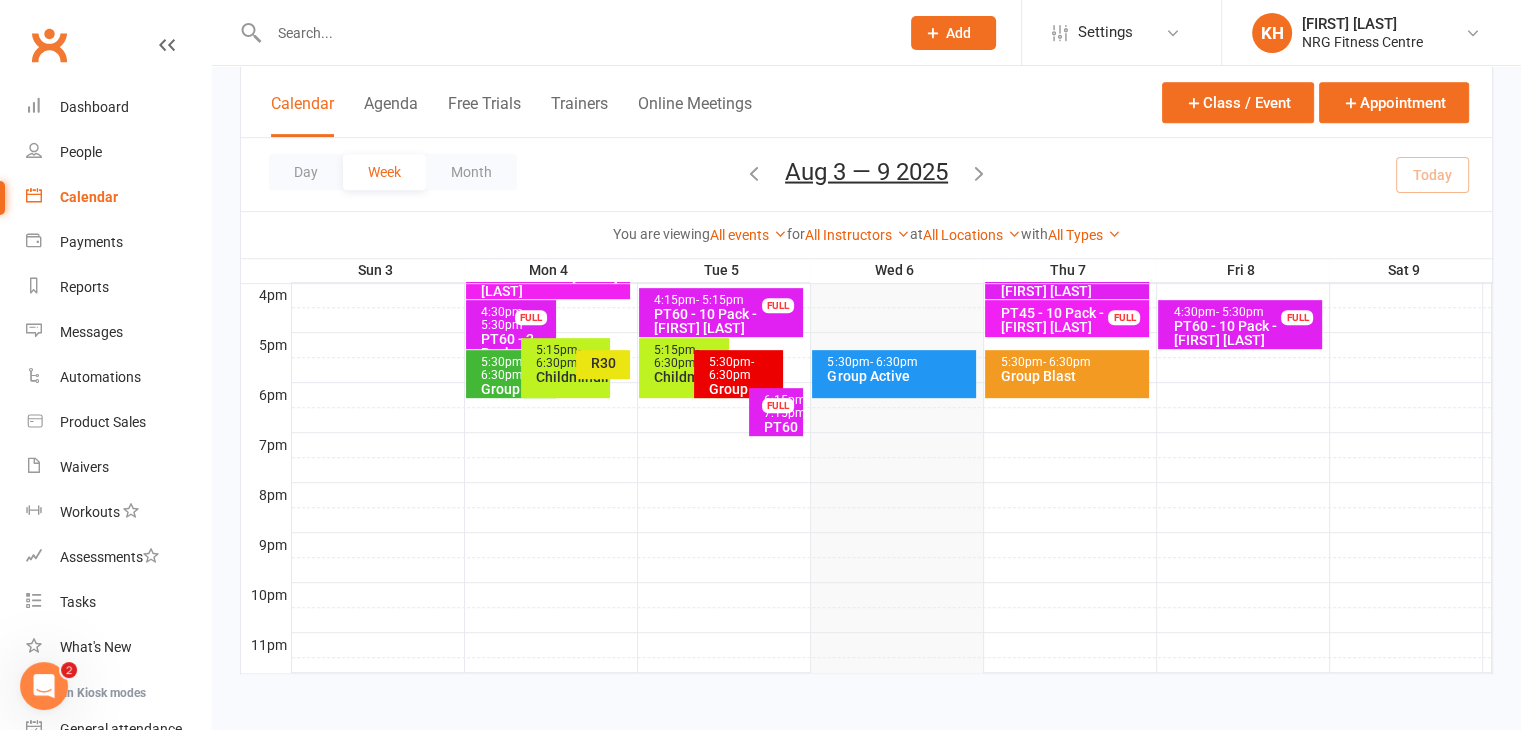 click on "- 7:15pm" at bounding box center [786, 406] 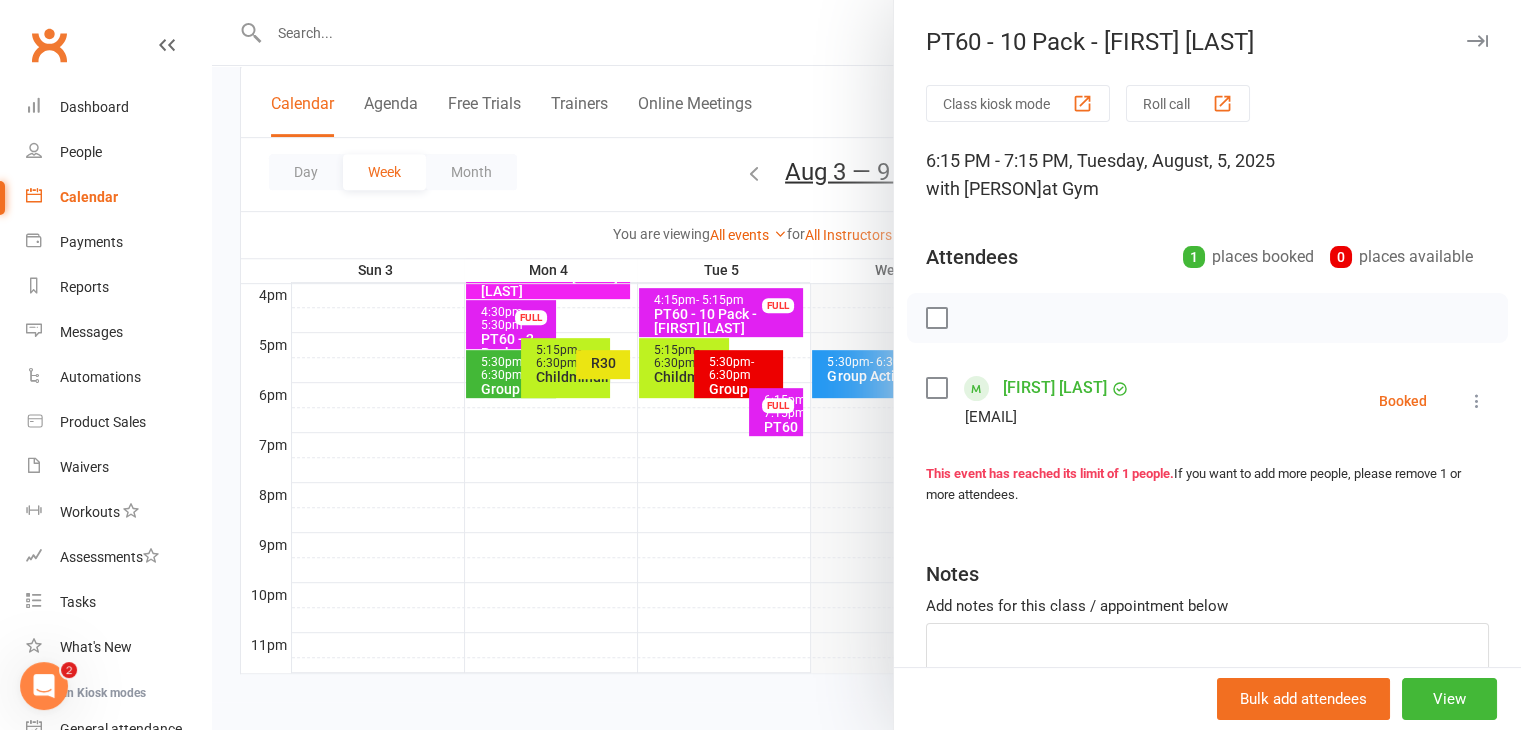 click at bounding box center [1477, 401] 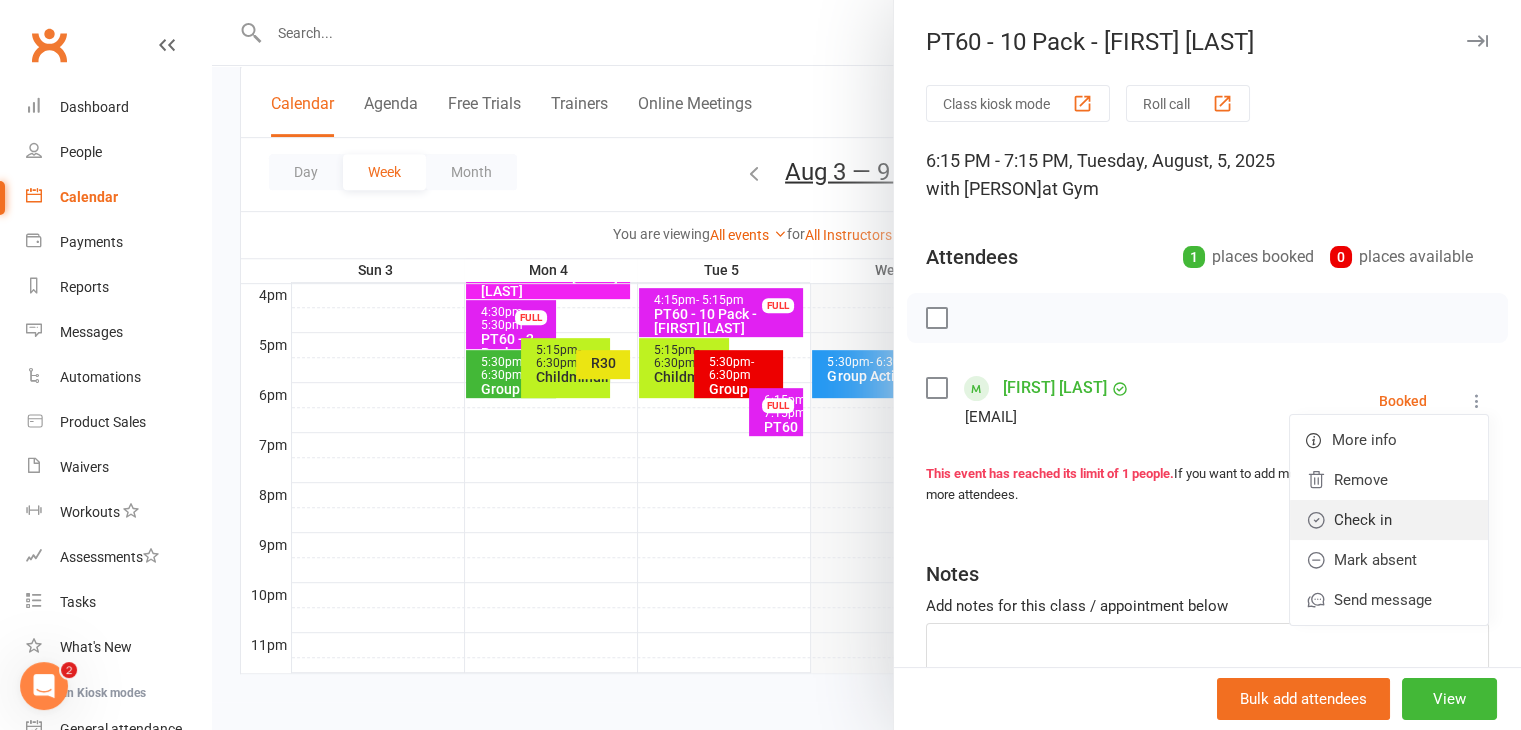 click on "Check in" at bounding box center [1389, 520] 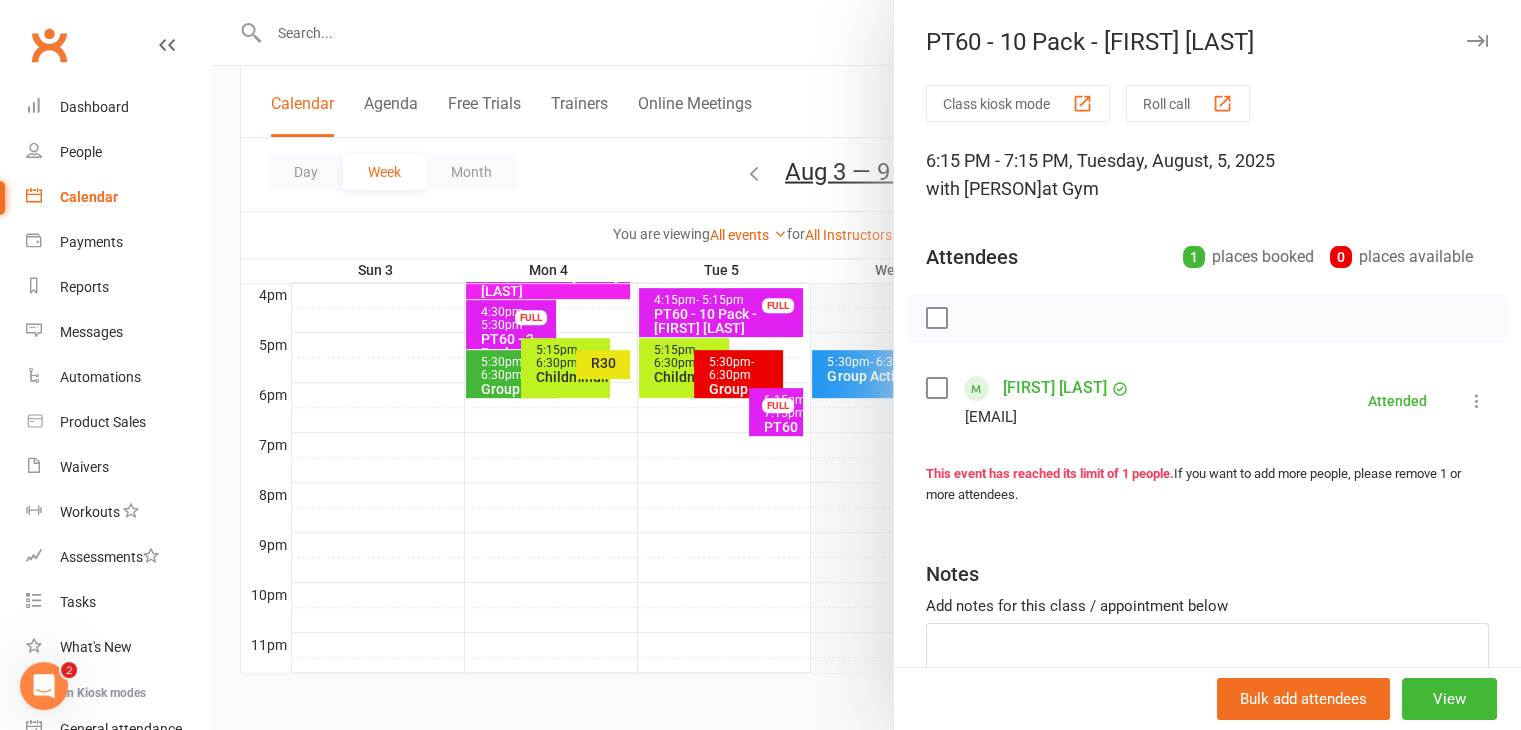click at bounding box center (1477, 41) 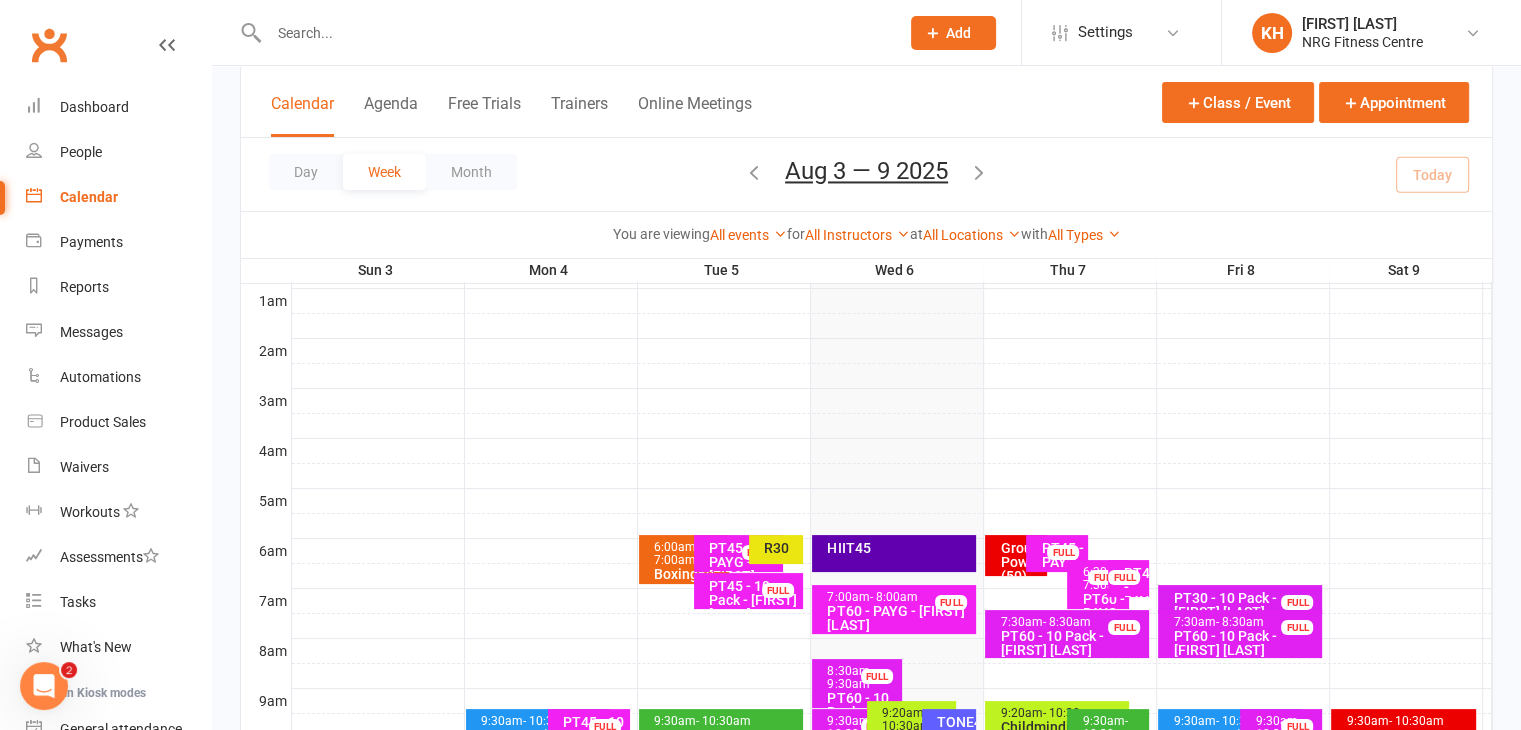 scroll, scrollTop: 0, scrollLeft: 0, axis: both 